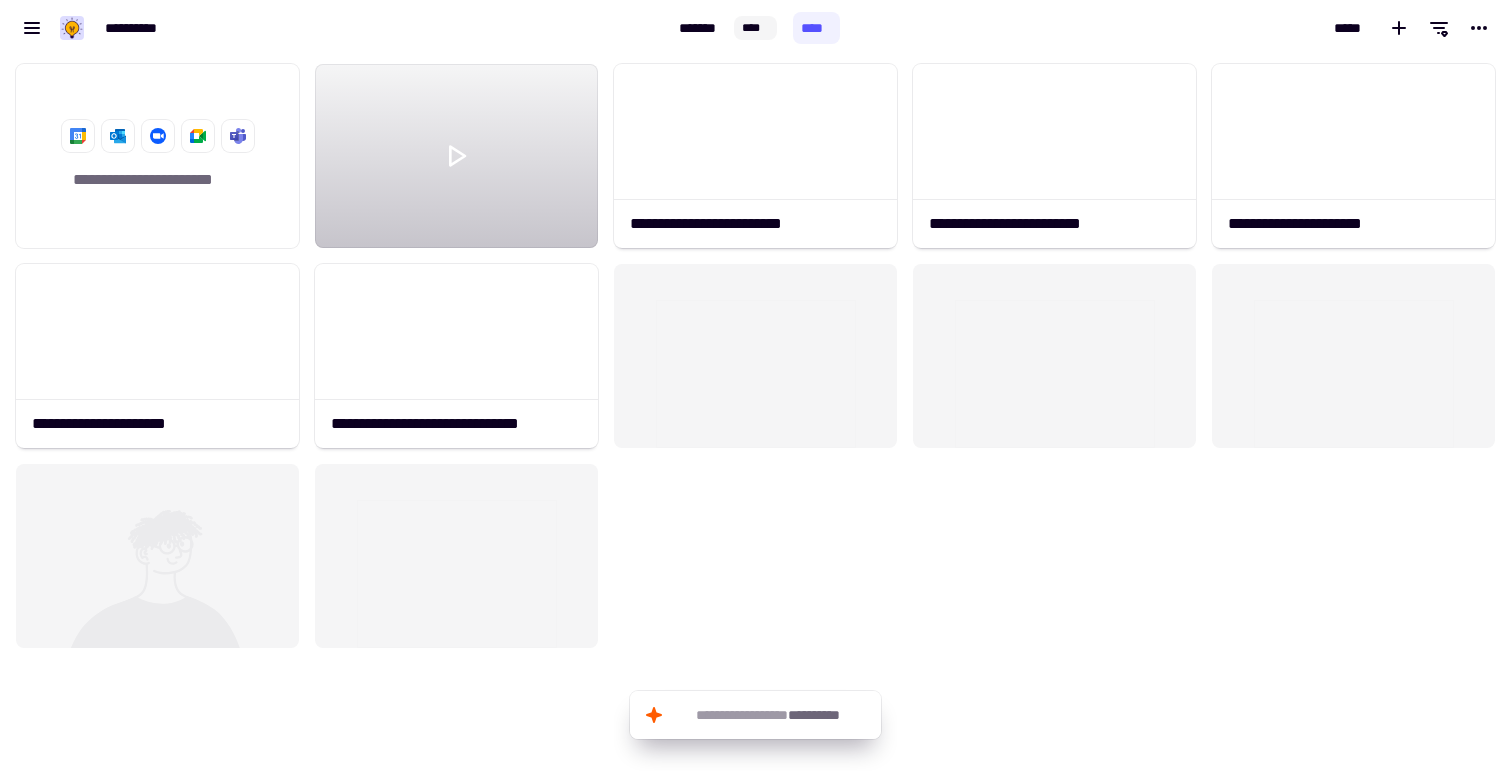 scroll, scrollTop: 0, scrollLeft: 0, axis: both 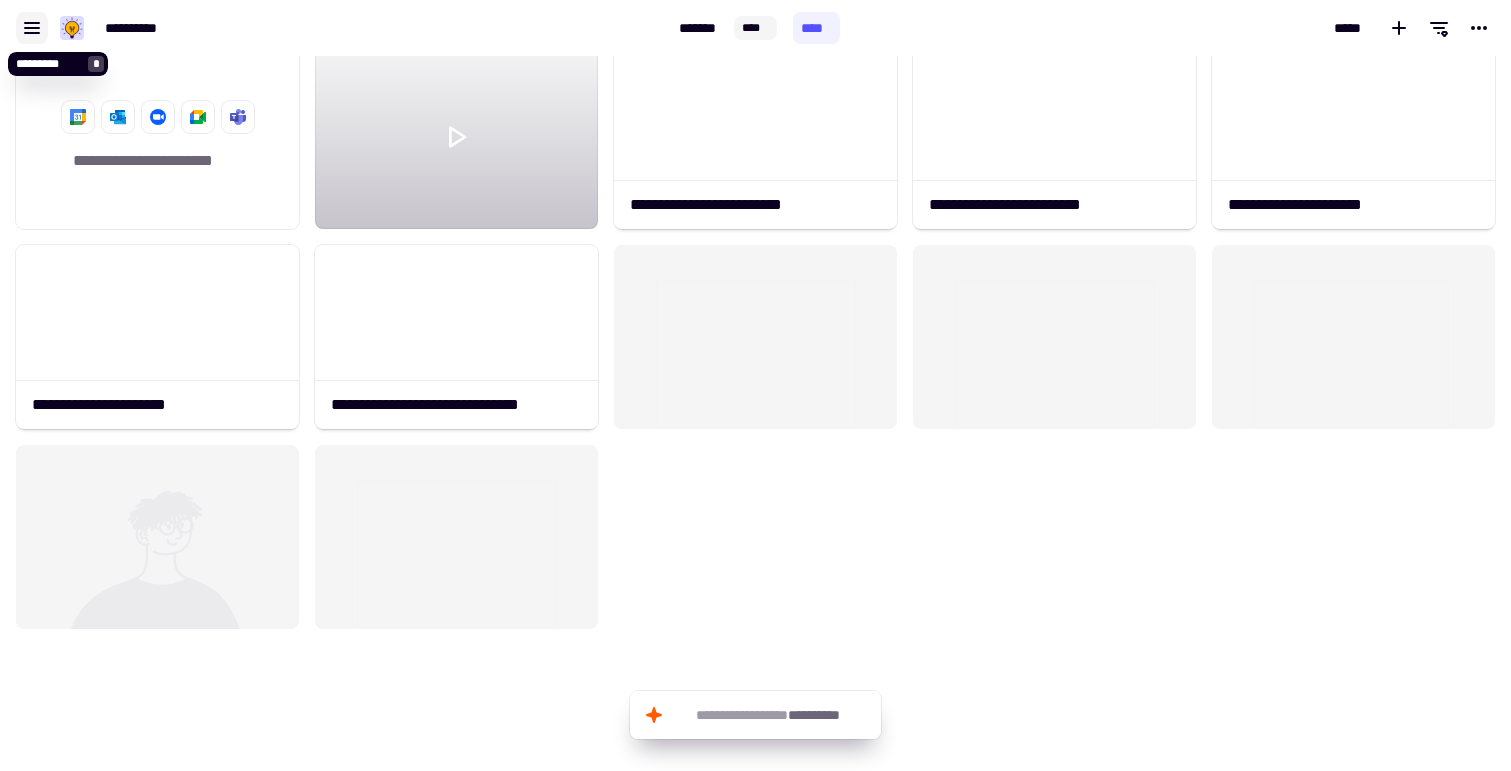 click 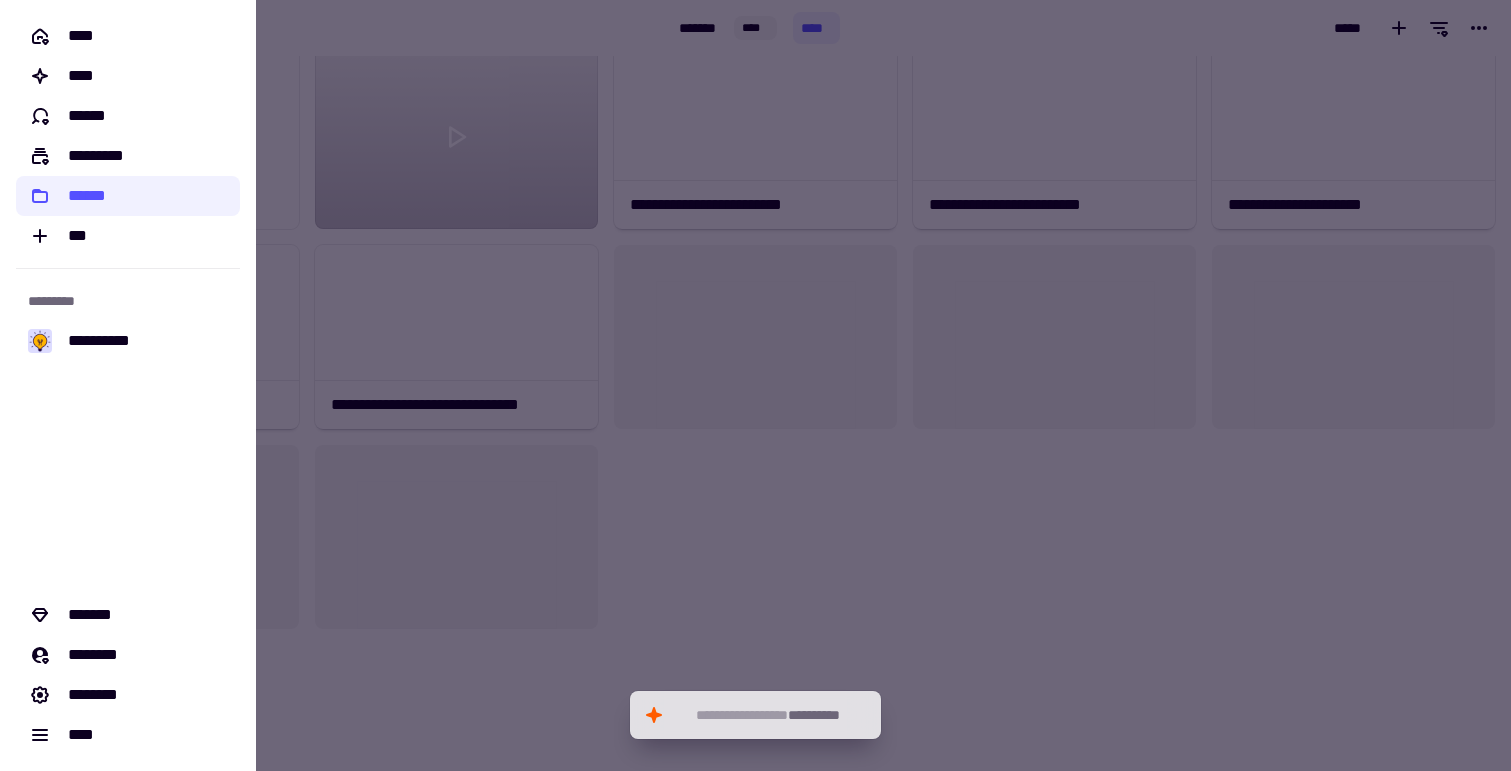 click at bounding box center (755, 385) 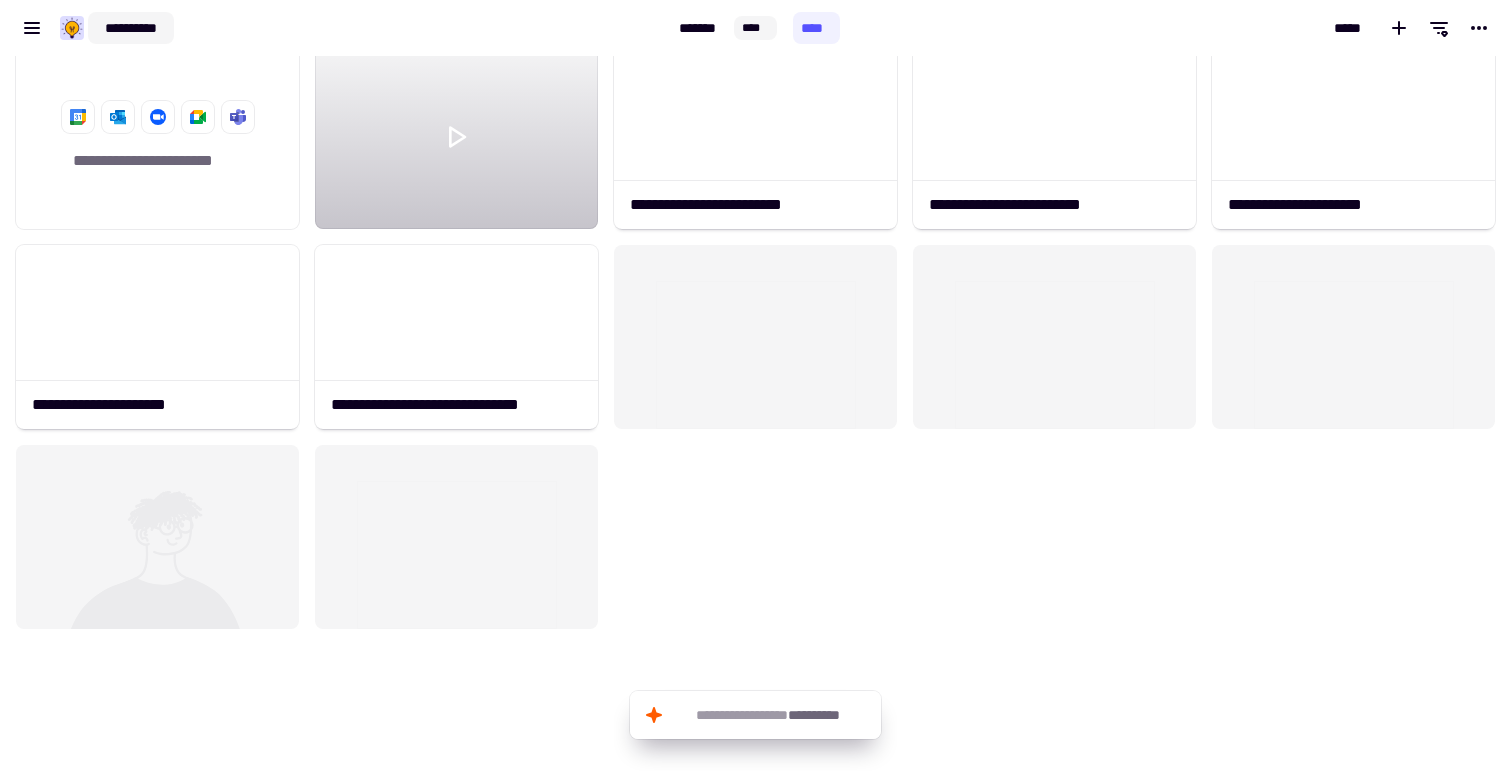 click on "**********" 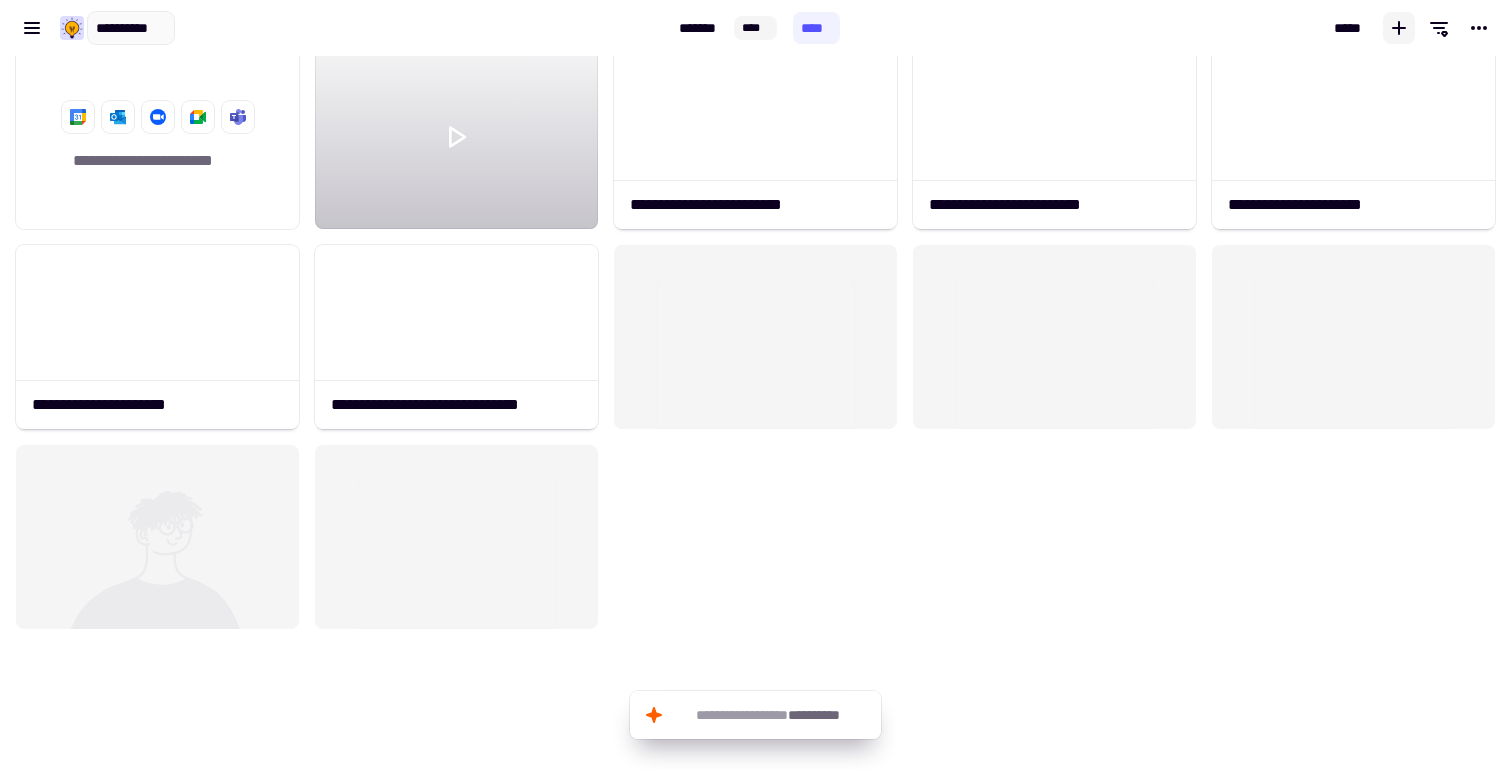 click 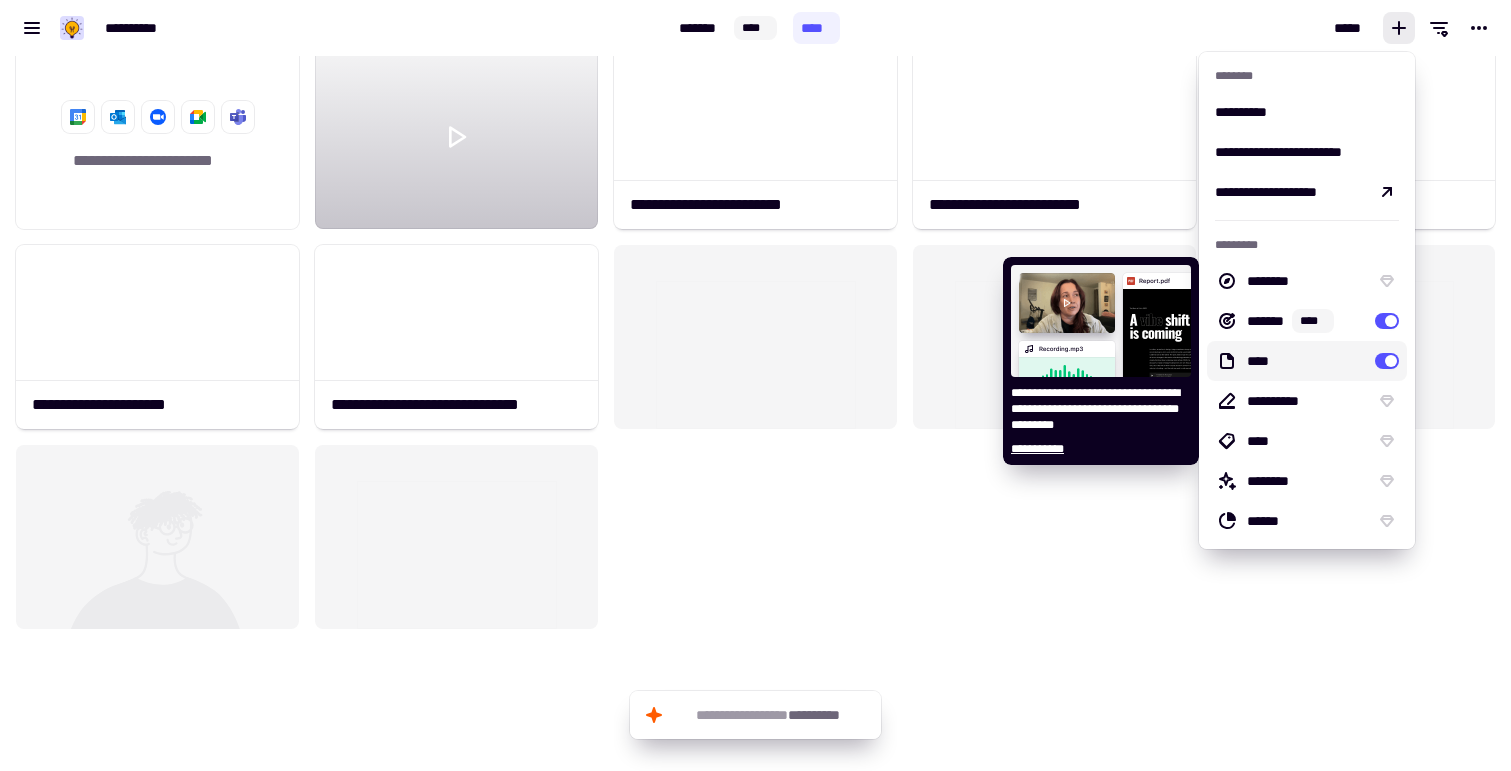 click on "****" at bounding box center (1307, 361) 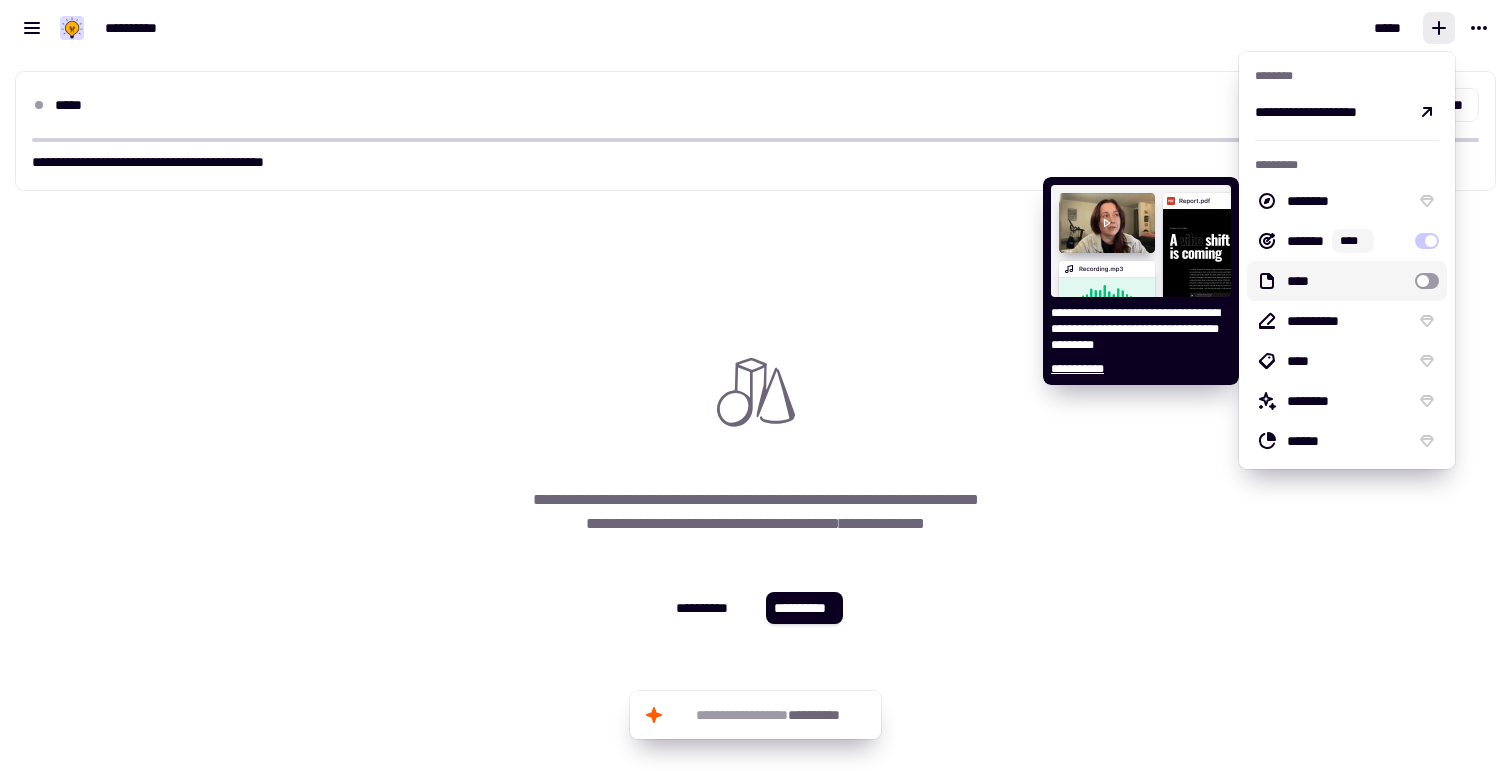 click at bounding box center [1427, 281] 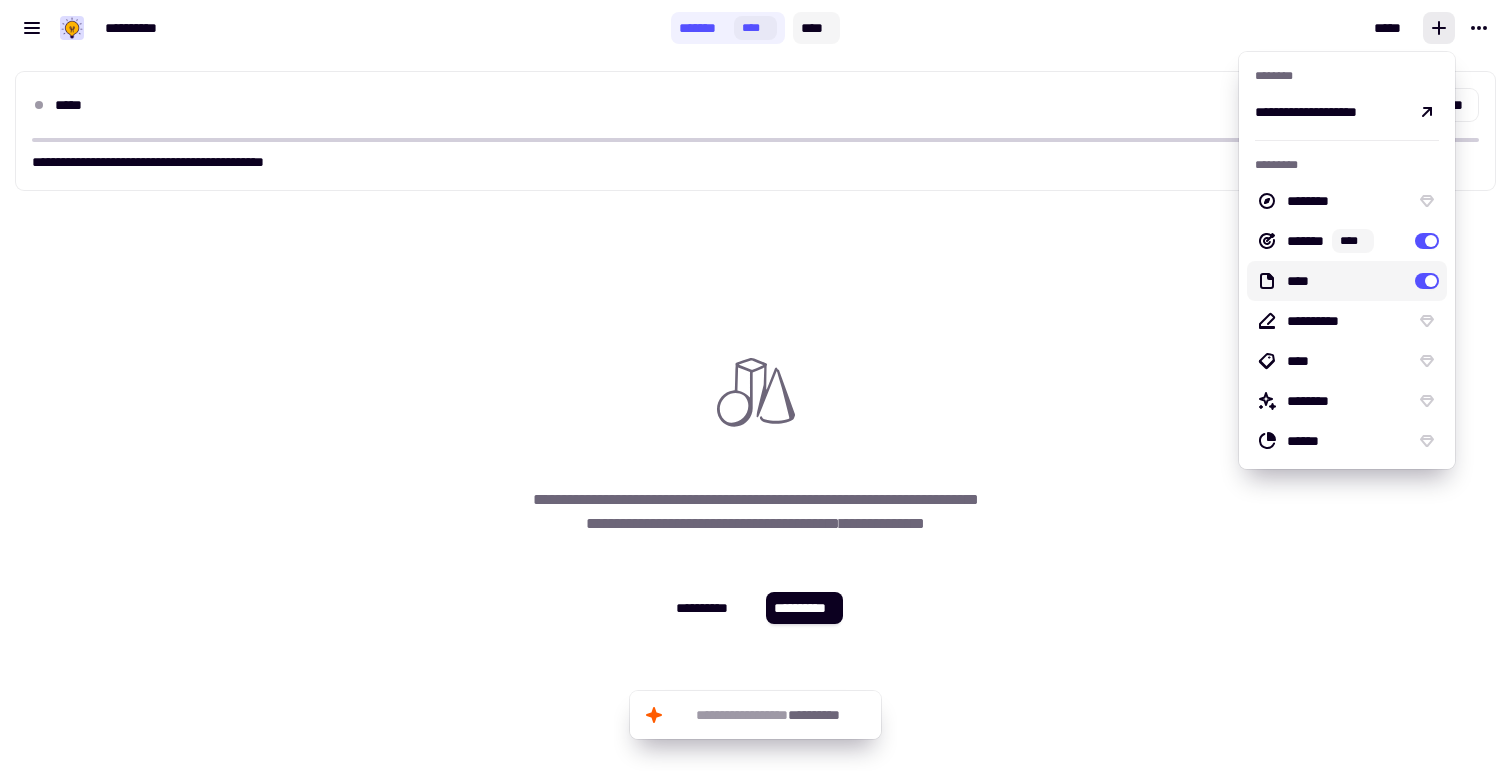 click on "****" 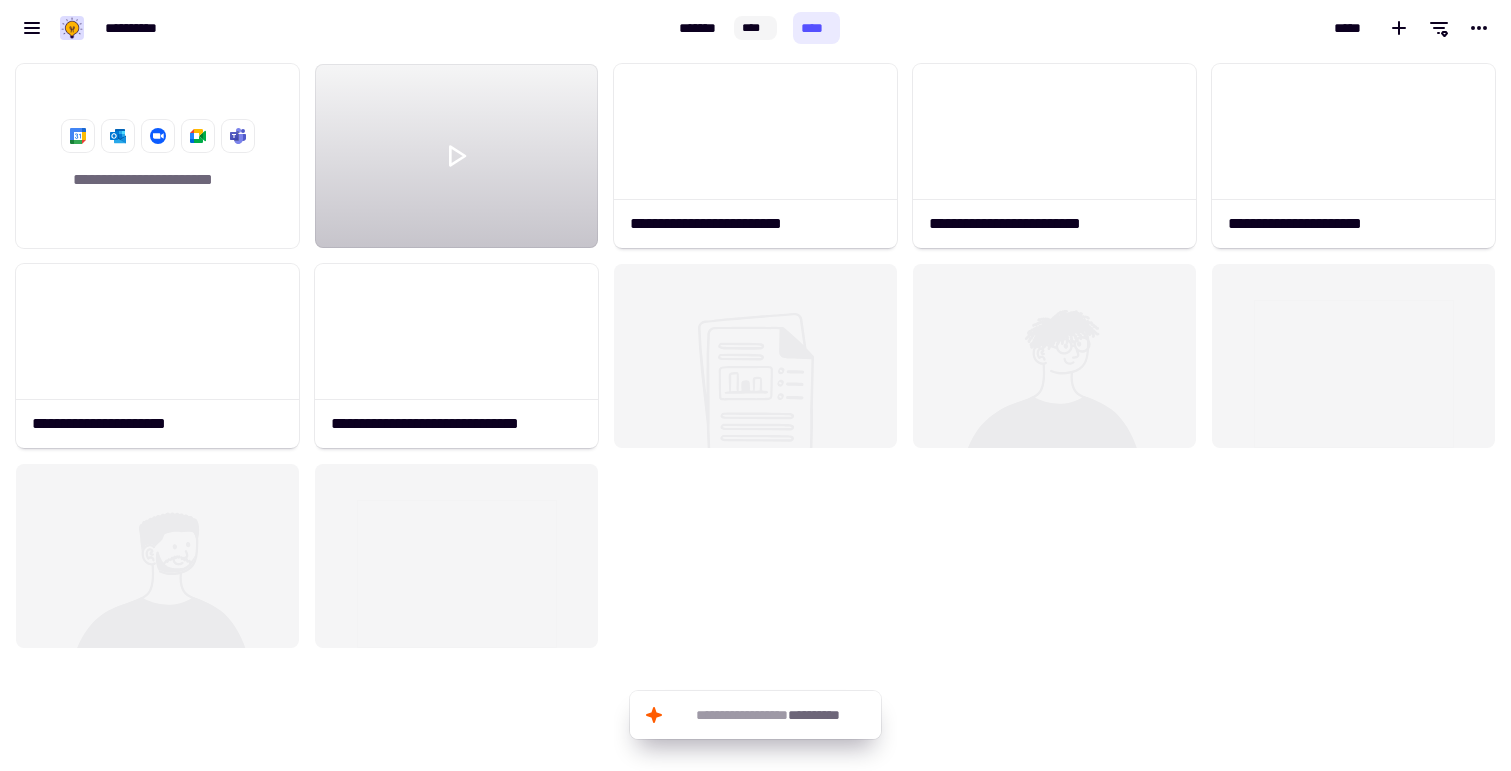 scroll, scrollTop: 1, scrollLeft: 1, axis: both 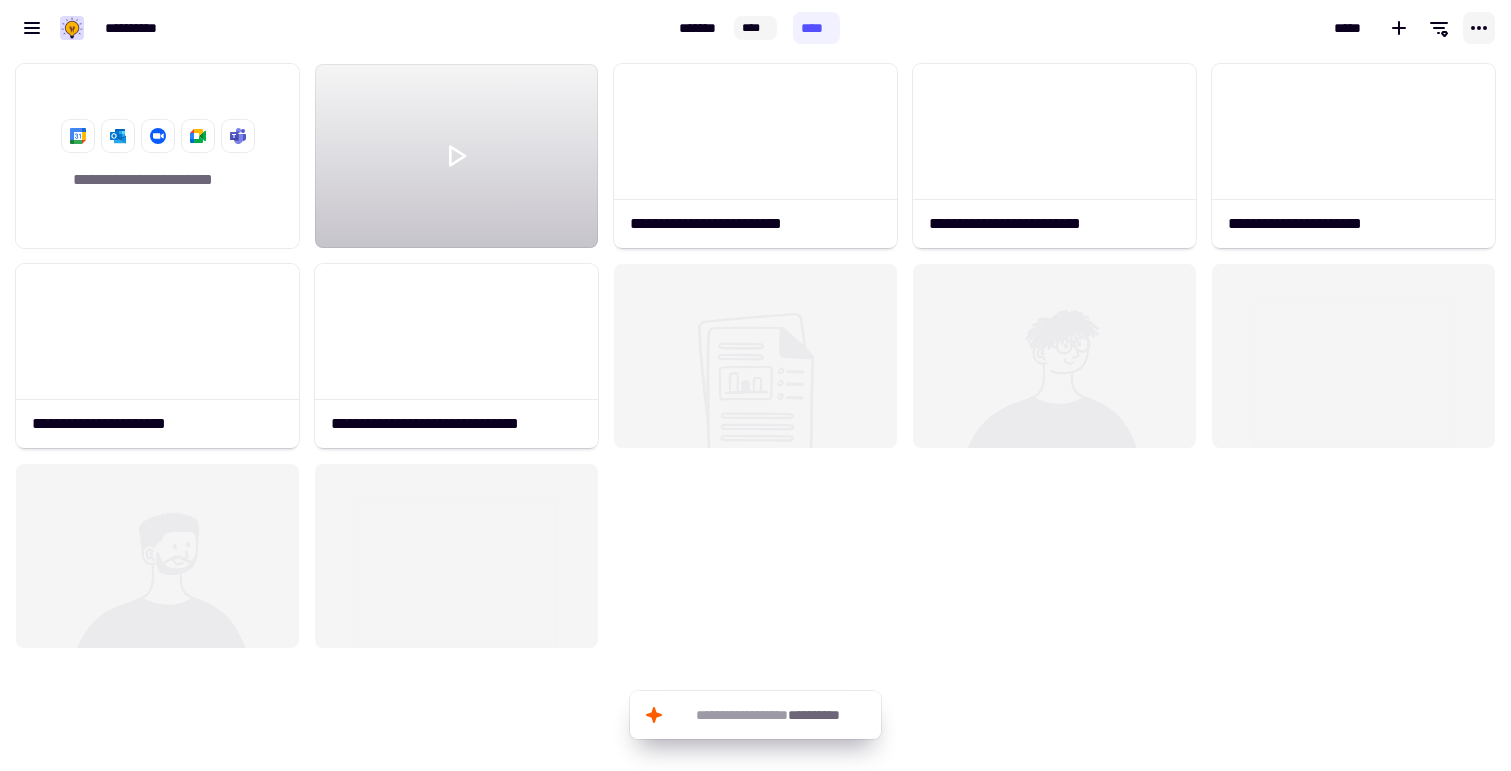 click 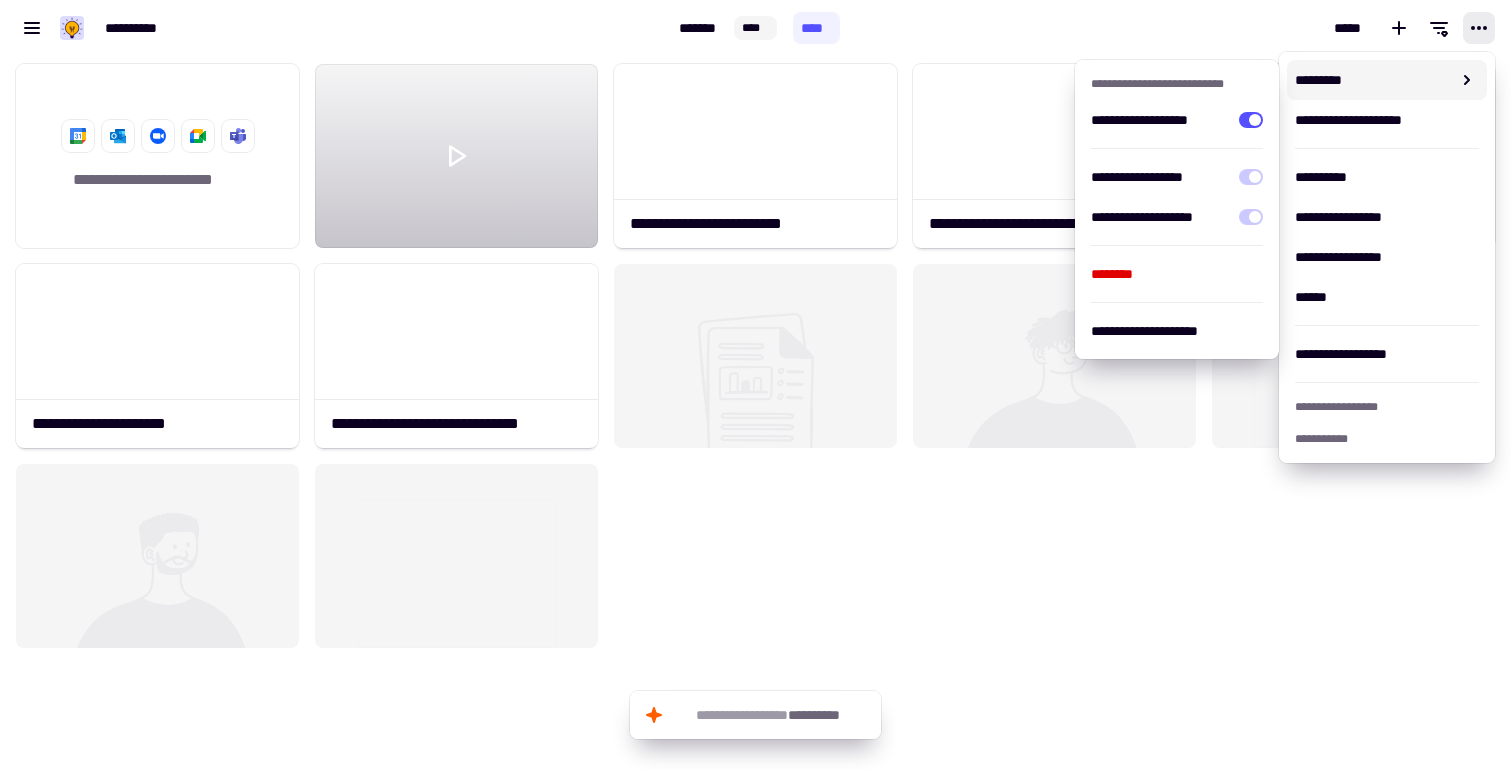 click on "*****" at bounding box center (1175, 28) 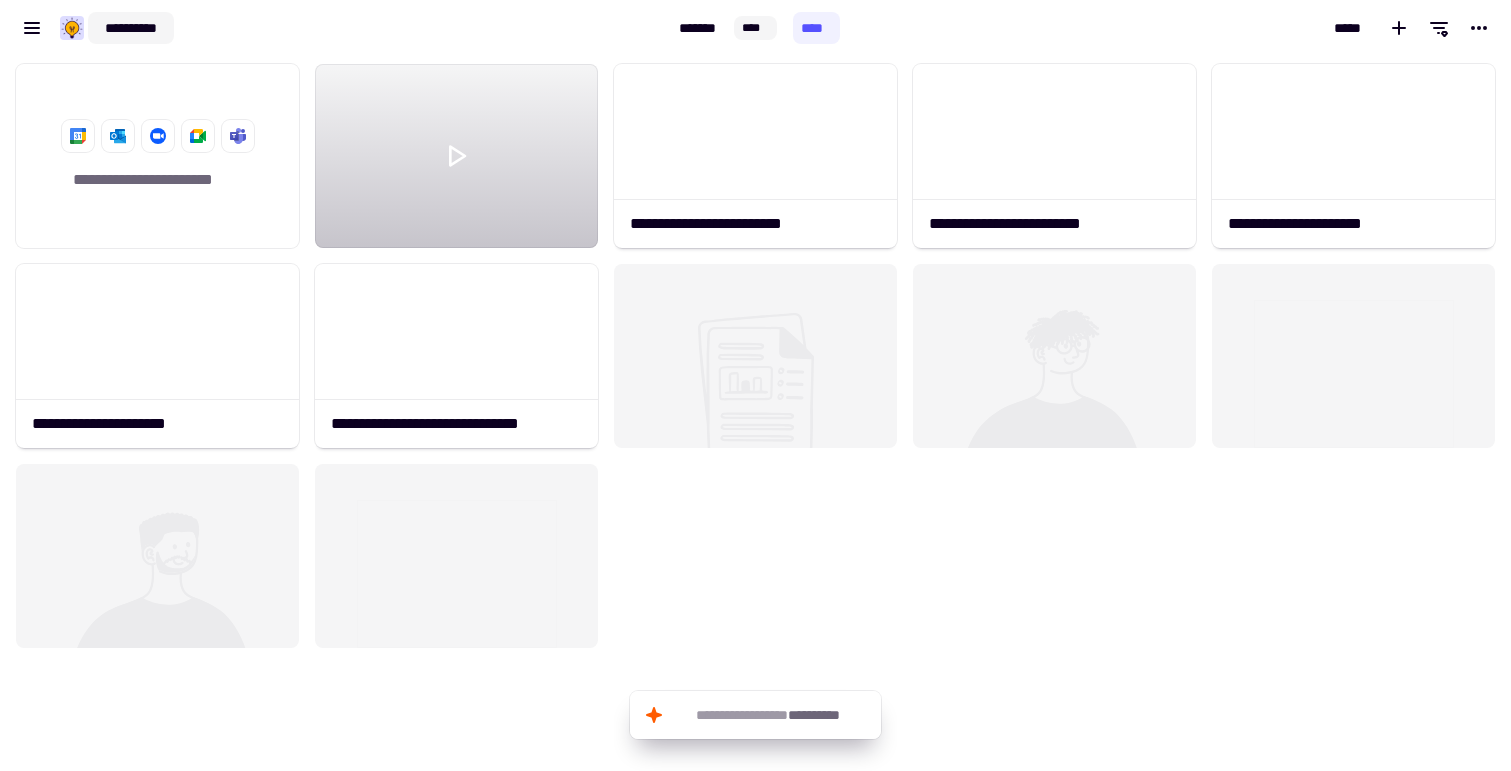 click on "**********" 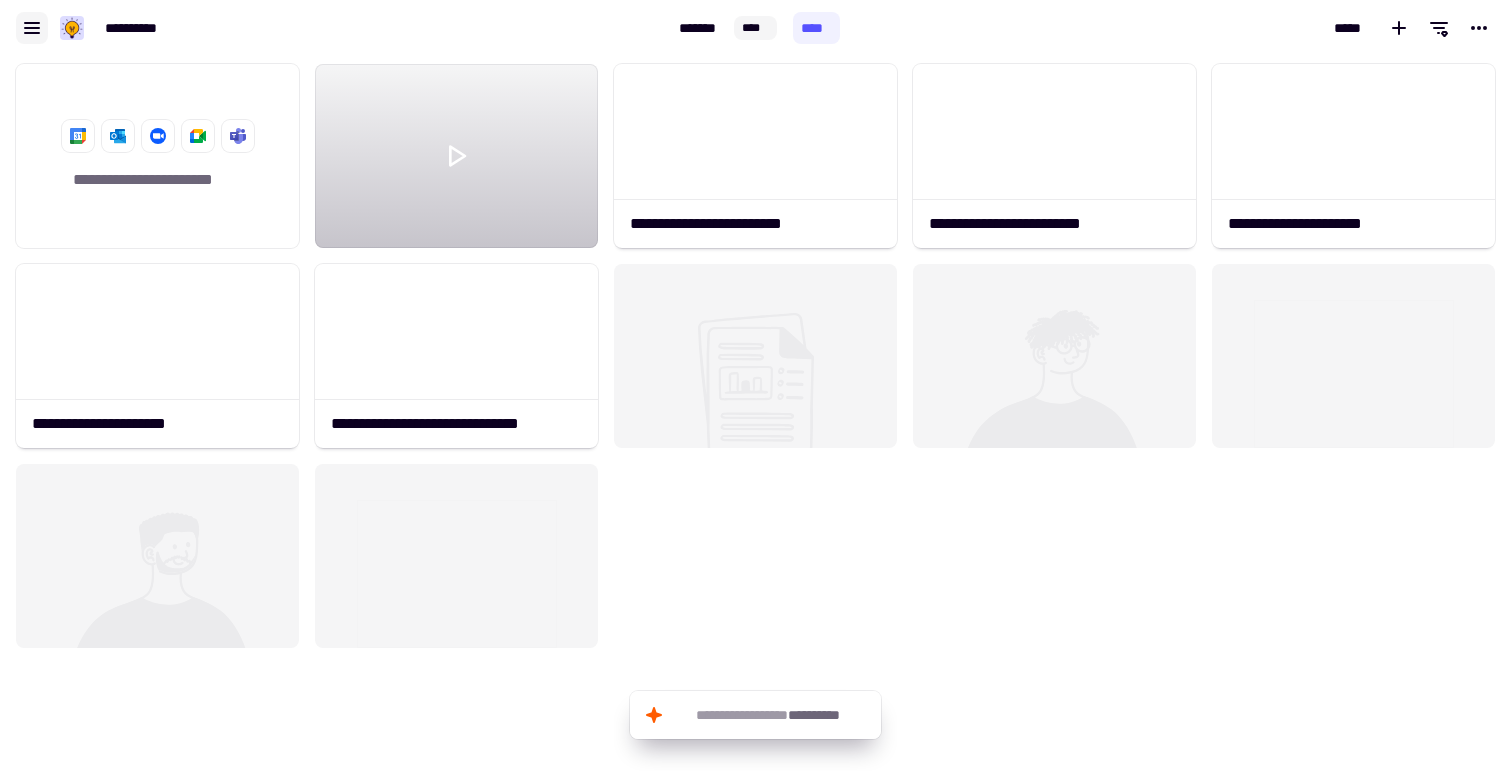 click 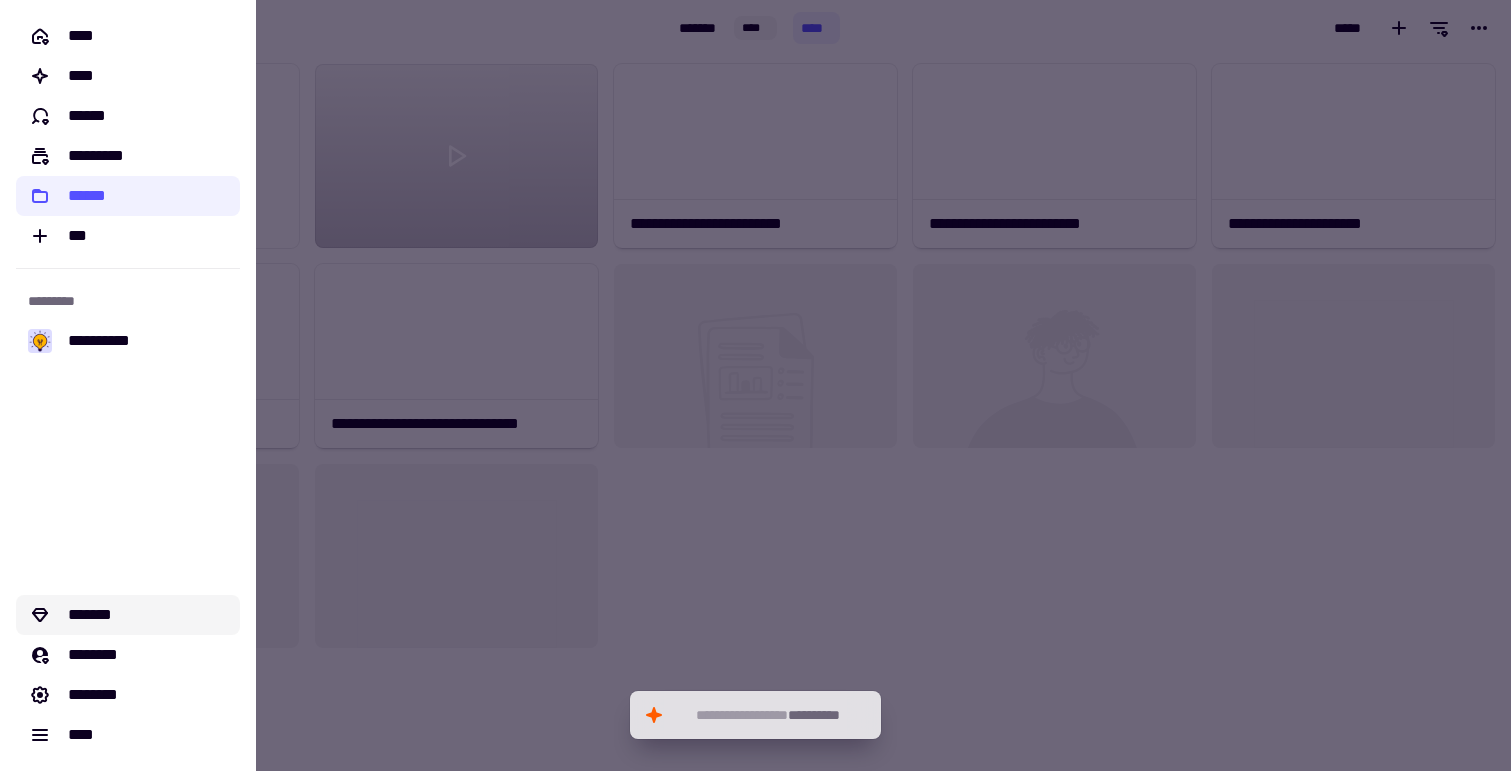 click on "*******" 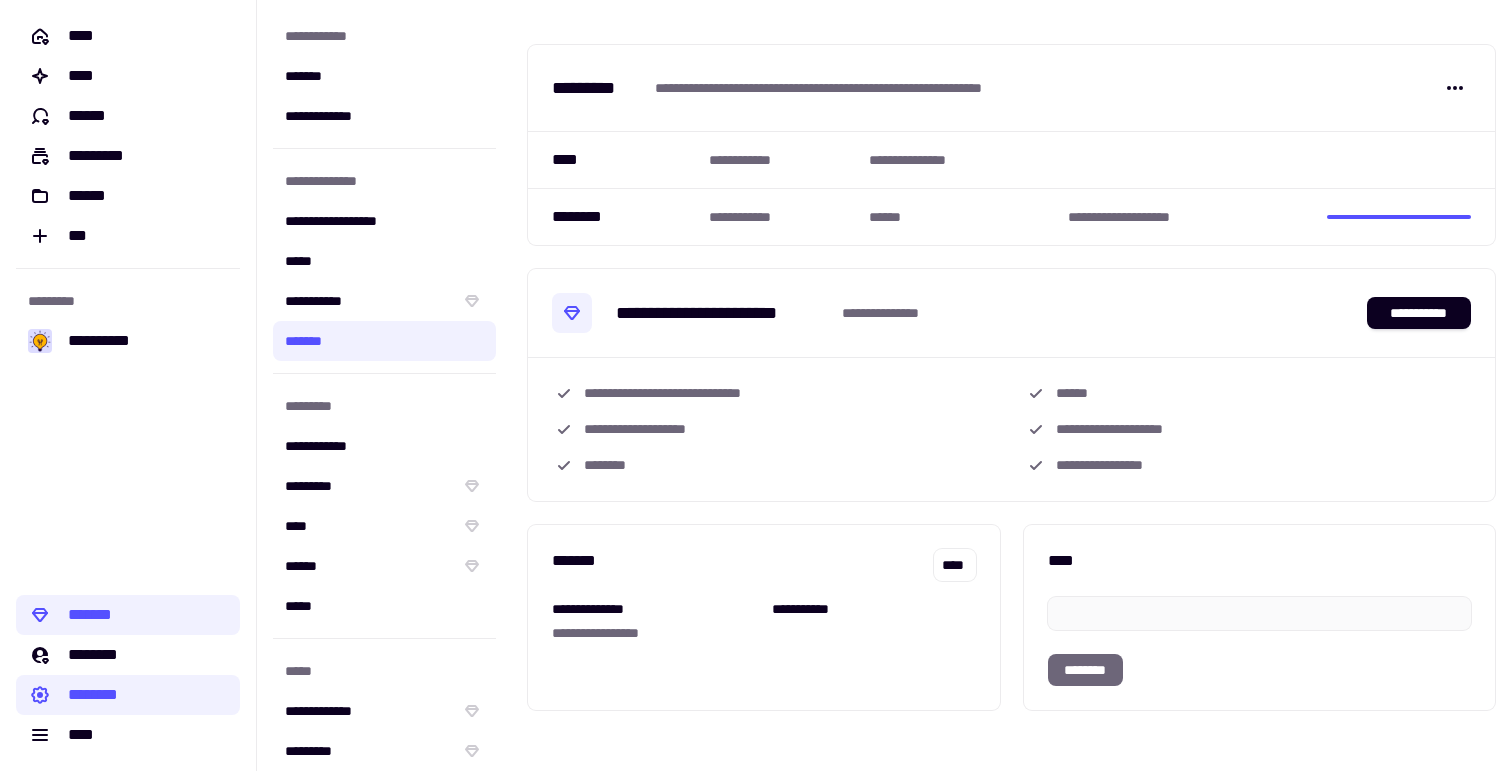 scroll, scrollTop: 0, scrollLeft: 0, axis: both 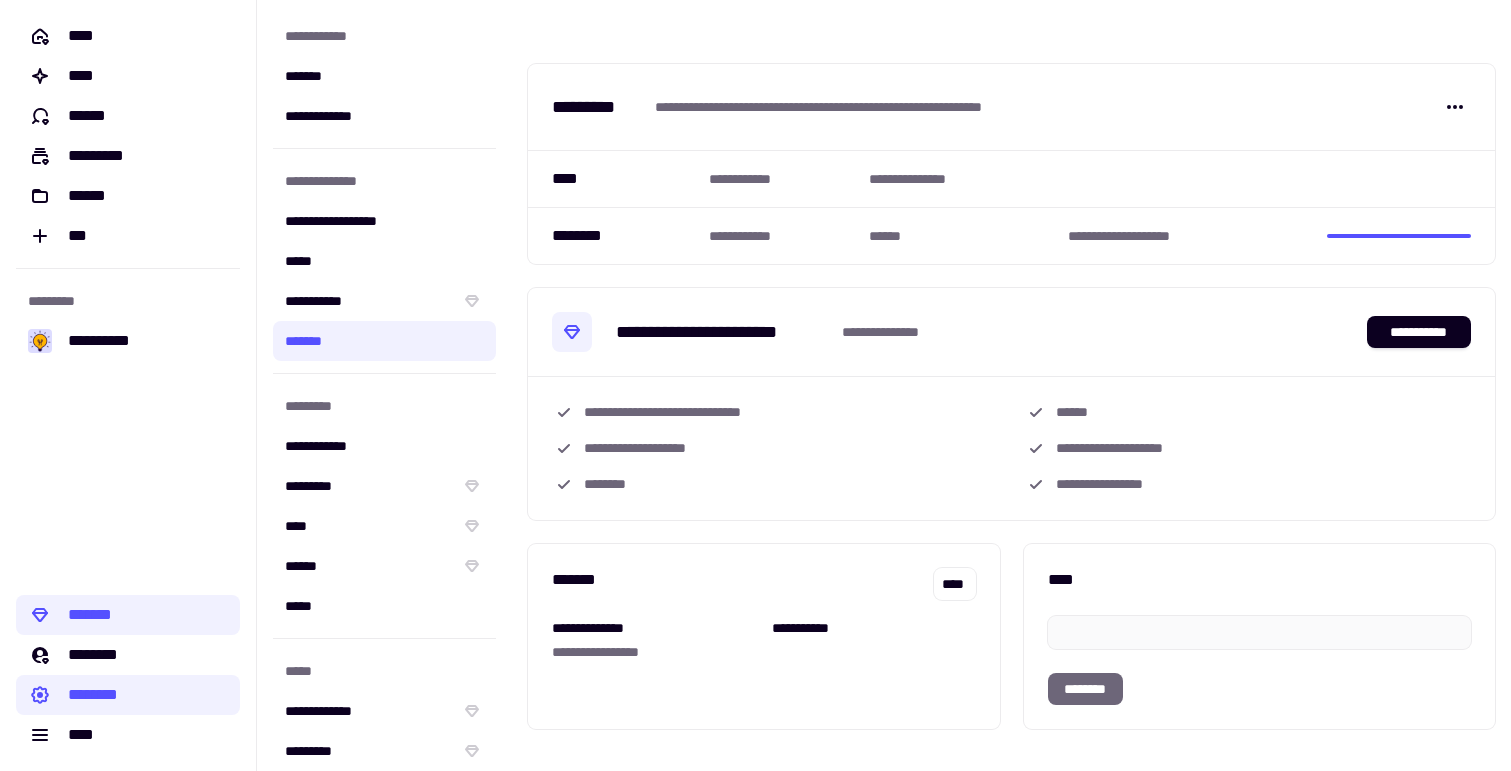 click on "**********" at bounding box center (1011, 385) 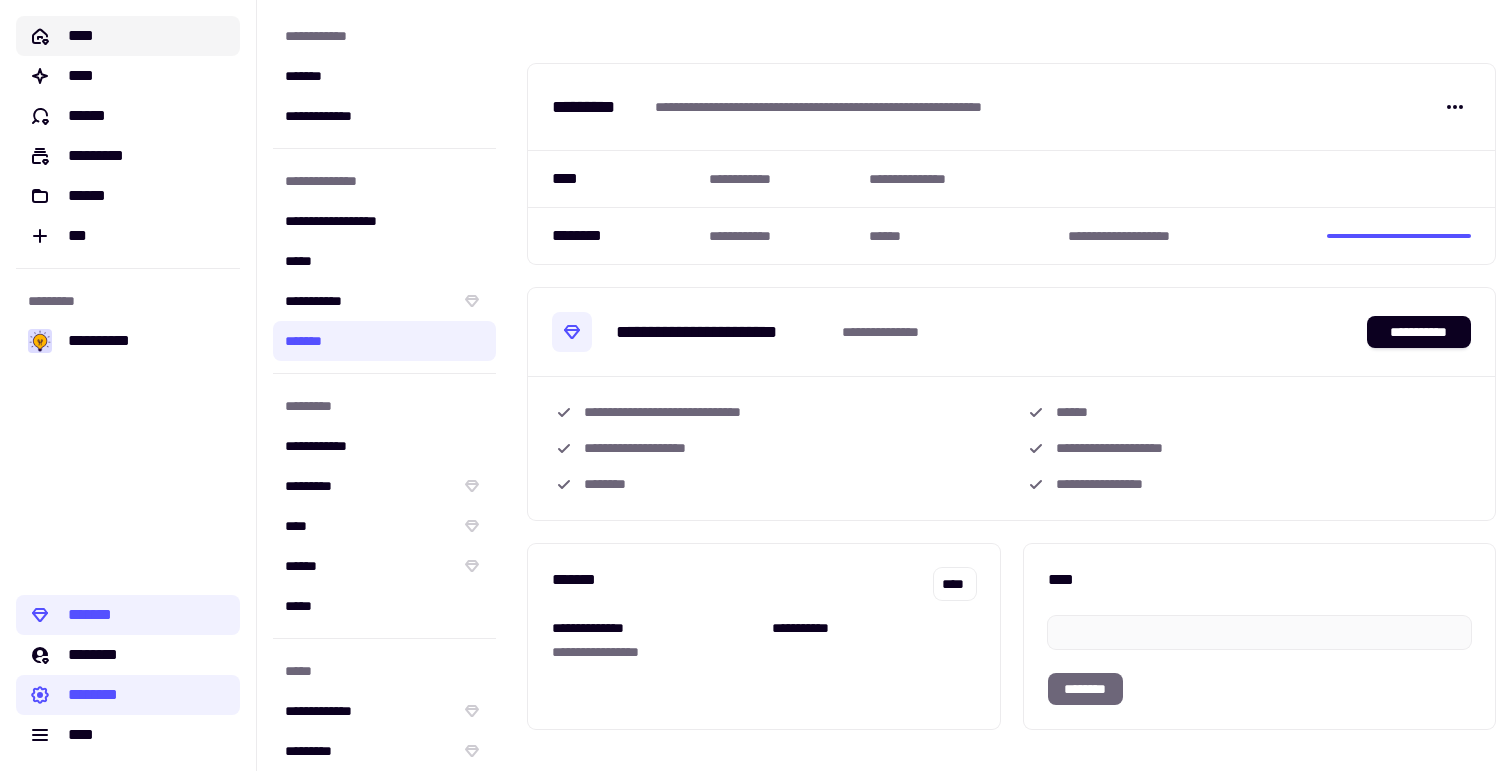 click on "****" 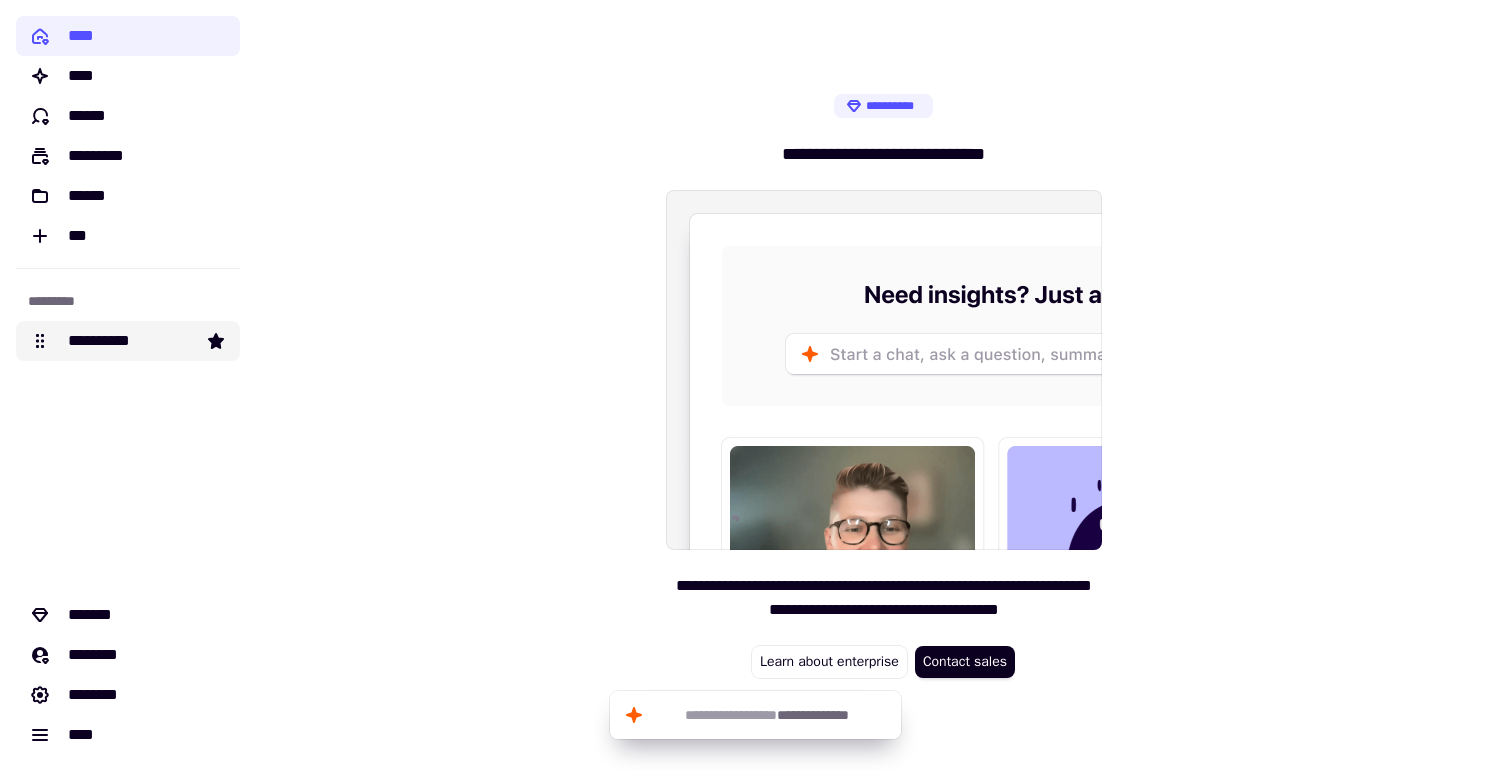 click on "**********" 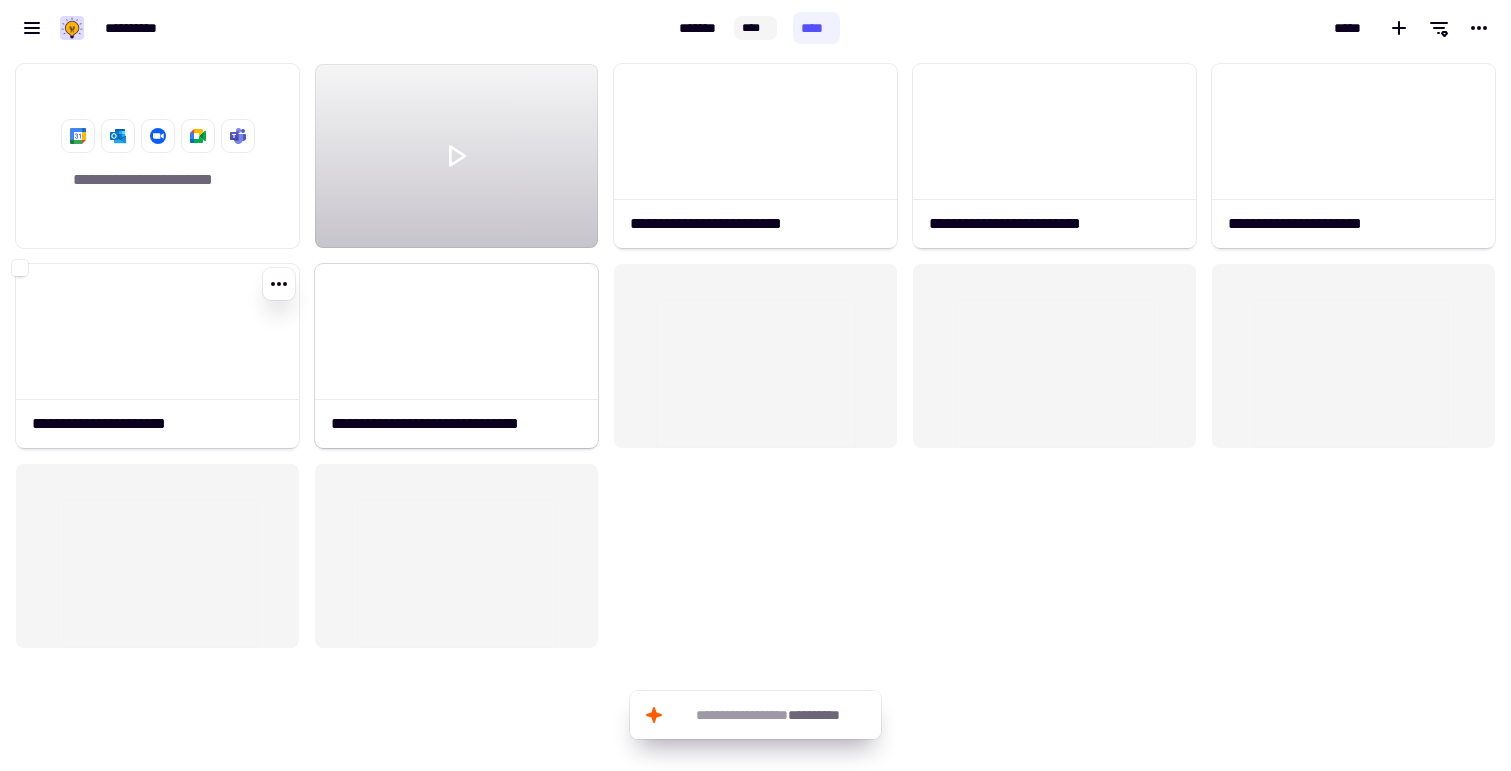 scroll, scrollTop: 1, scrollLeft: 1, axis: both 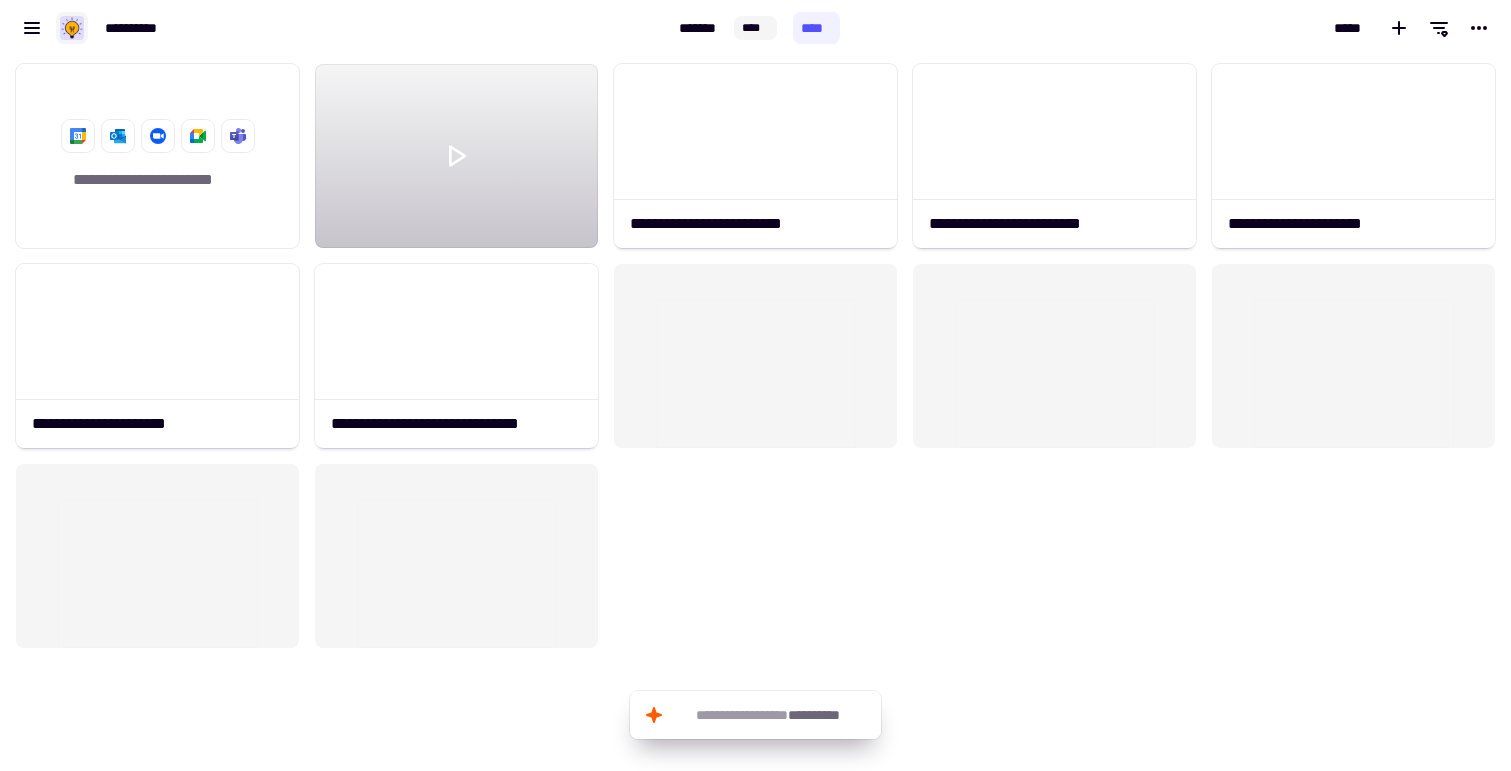 click 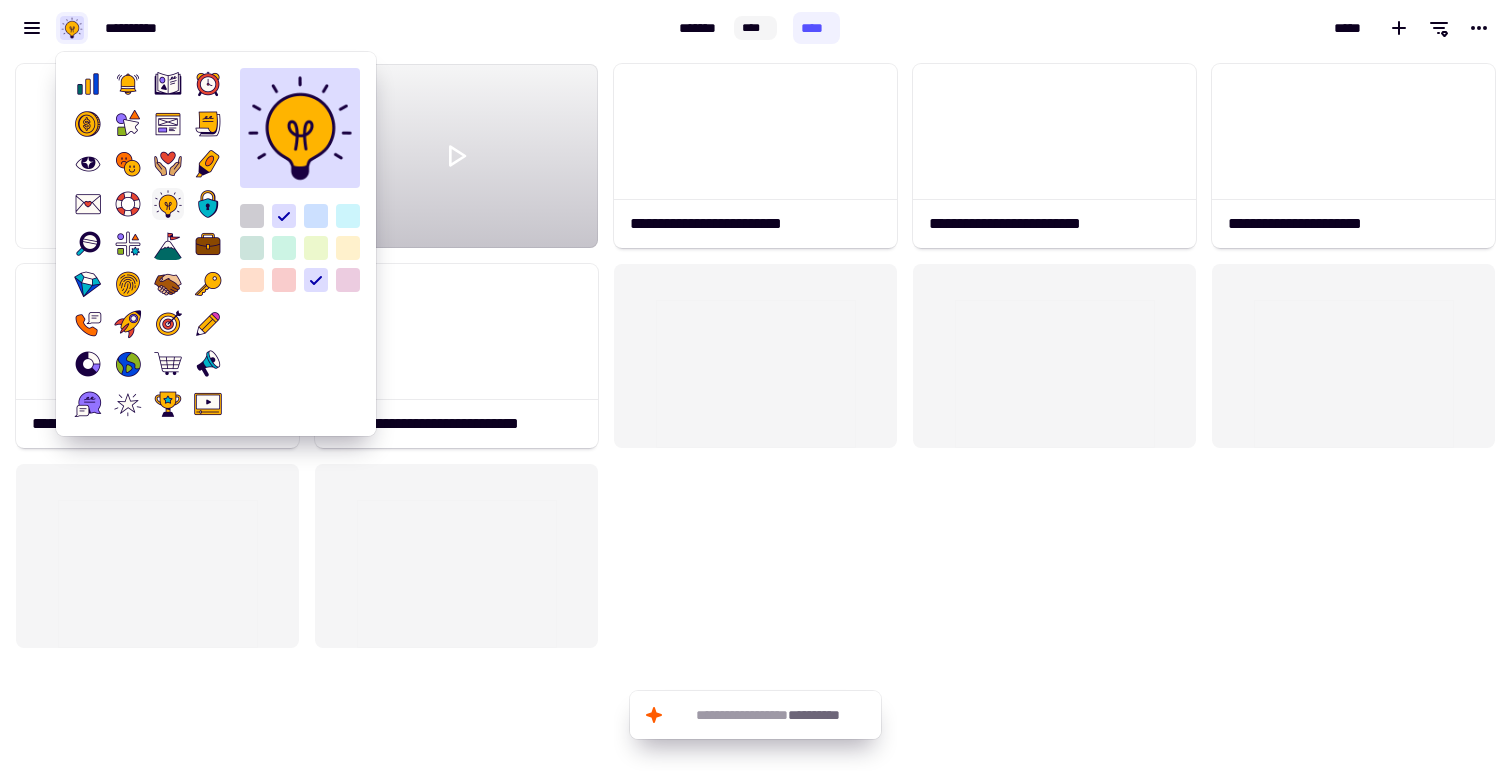 click on "[FIRST] [LAST] [ADDRESS] [CITY] [STATE] [POSTAL_CODE] [COUNTRY] [PHONE] [EMAIL] [SSN] [PASSPORT_NUMBER] [DRIVER_LICENSE_NUMBER] [CREDIT_CARD_NUMBER] [BIRTH_DATE] [AGE] [COORDINATES]" at bounding box center [335, 28] 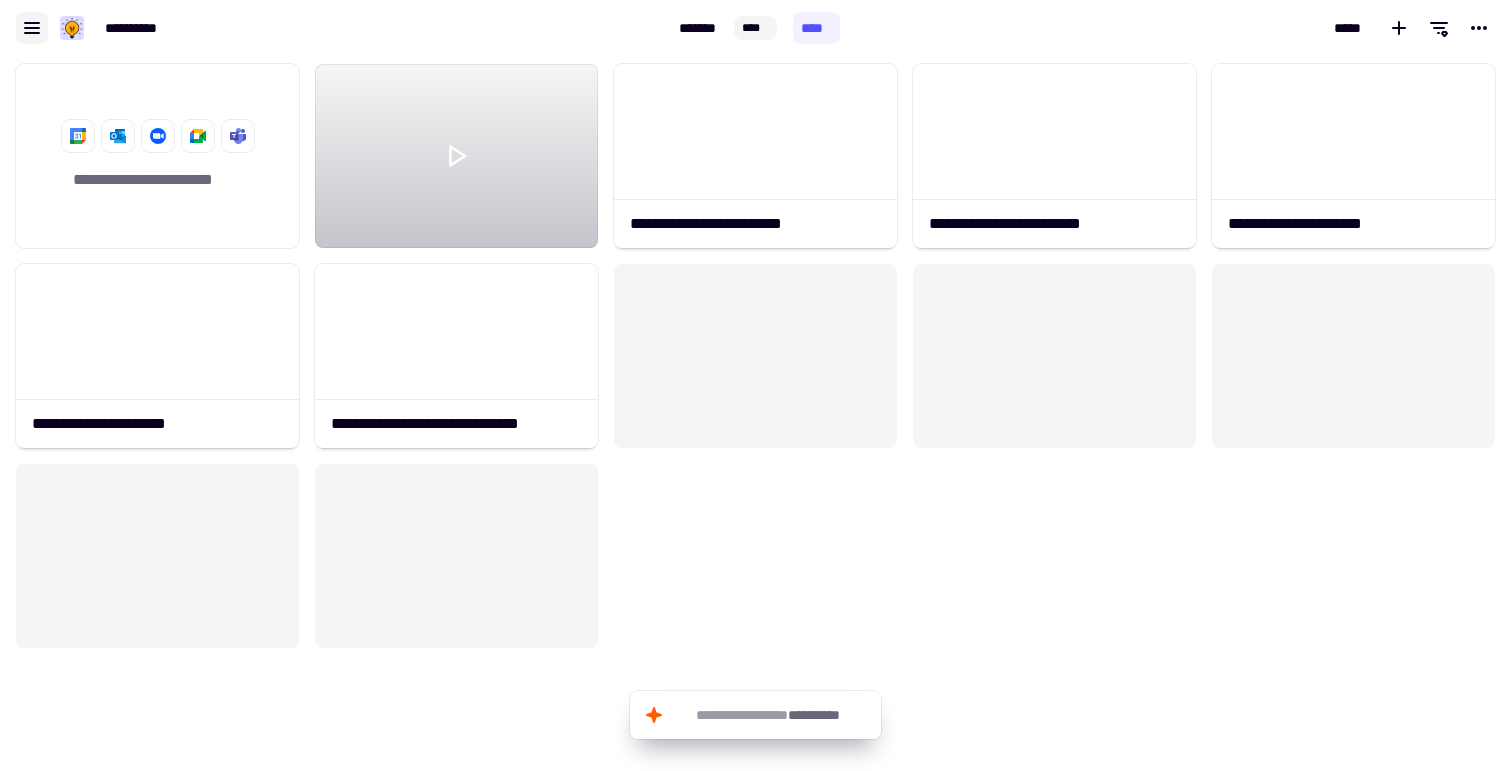 click 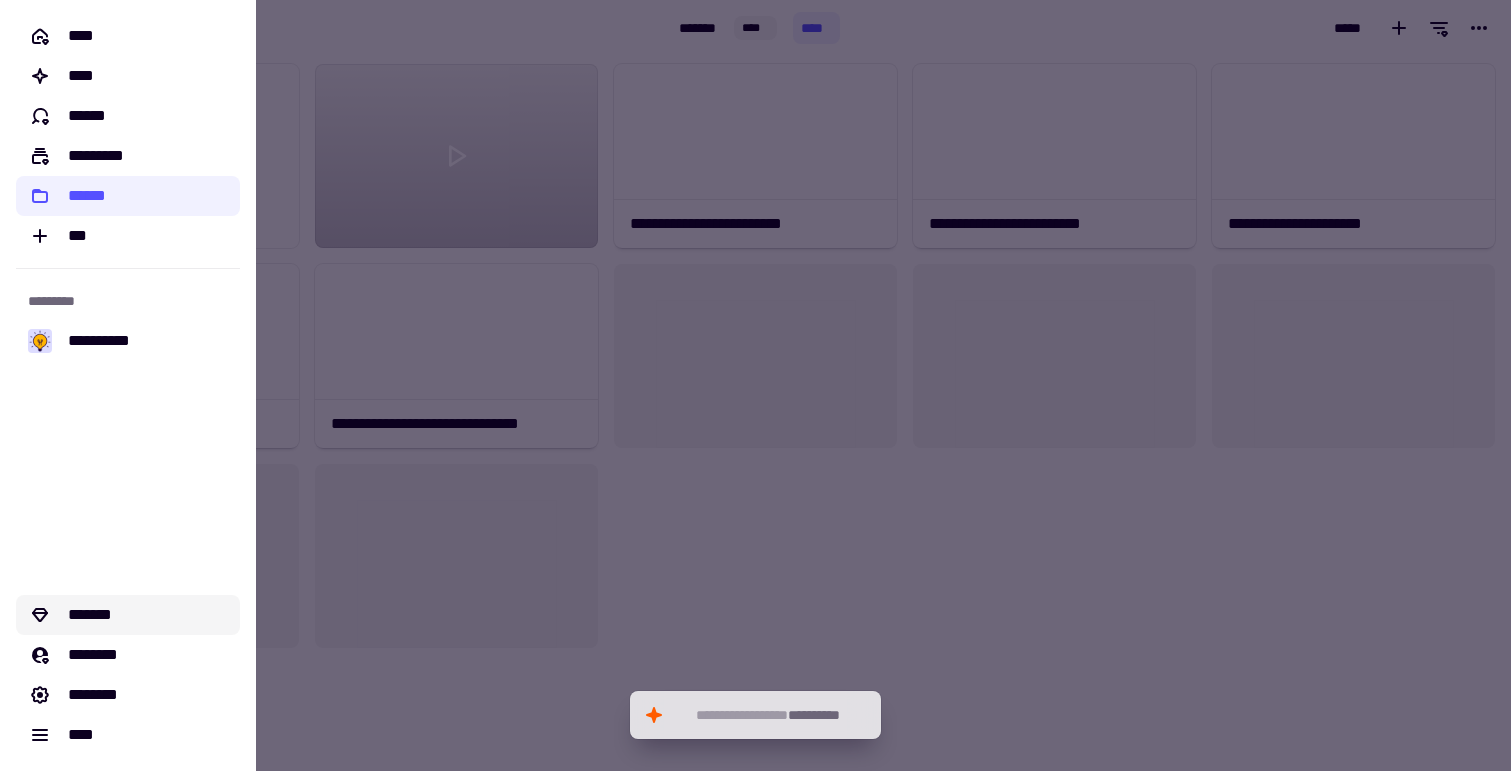 click on "*******" 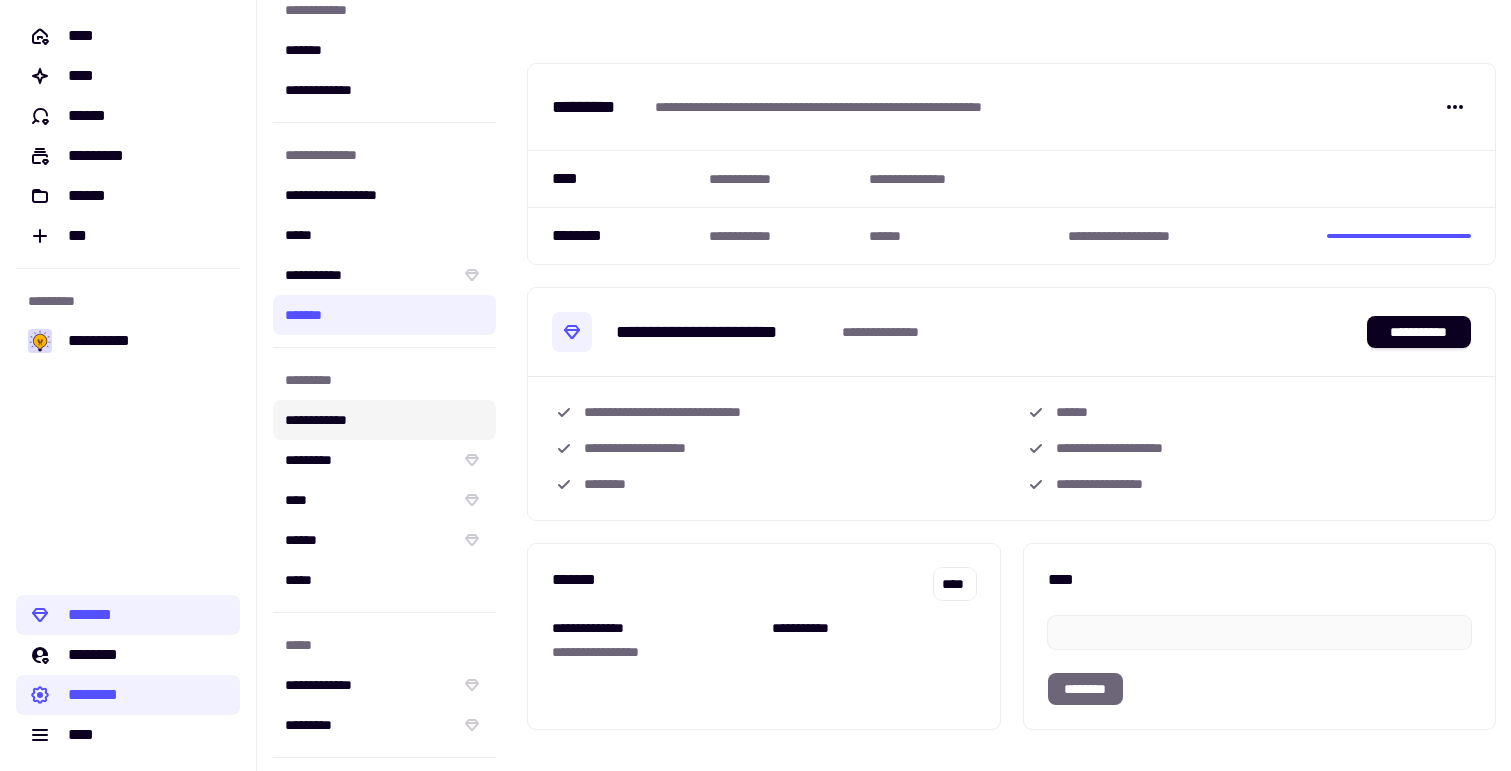 scroll, scrollTop: 30, scrollLeft: 0, axis: vertical 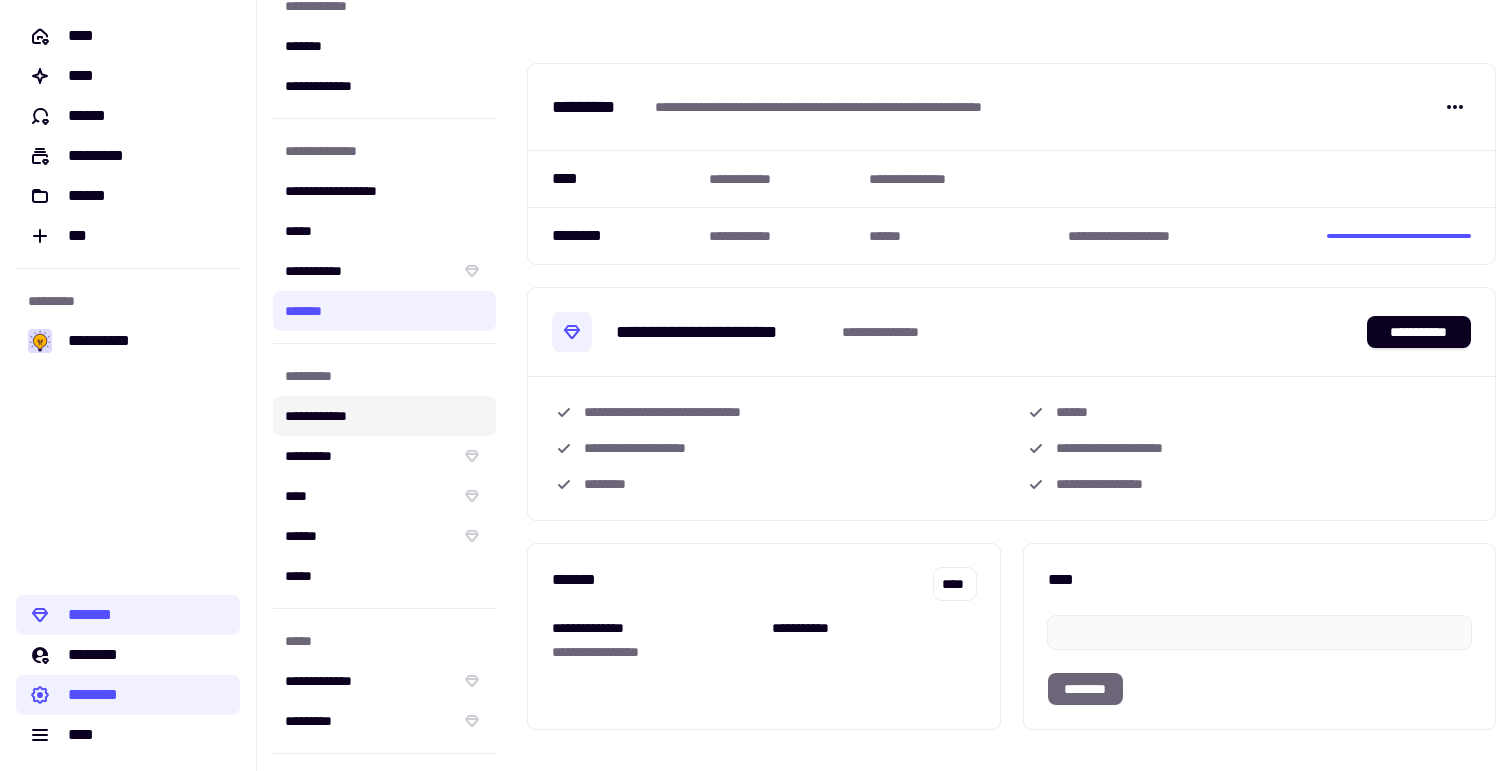 click on "**********" 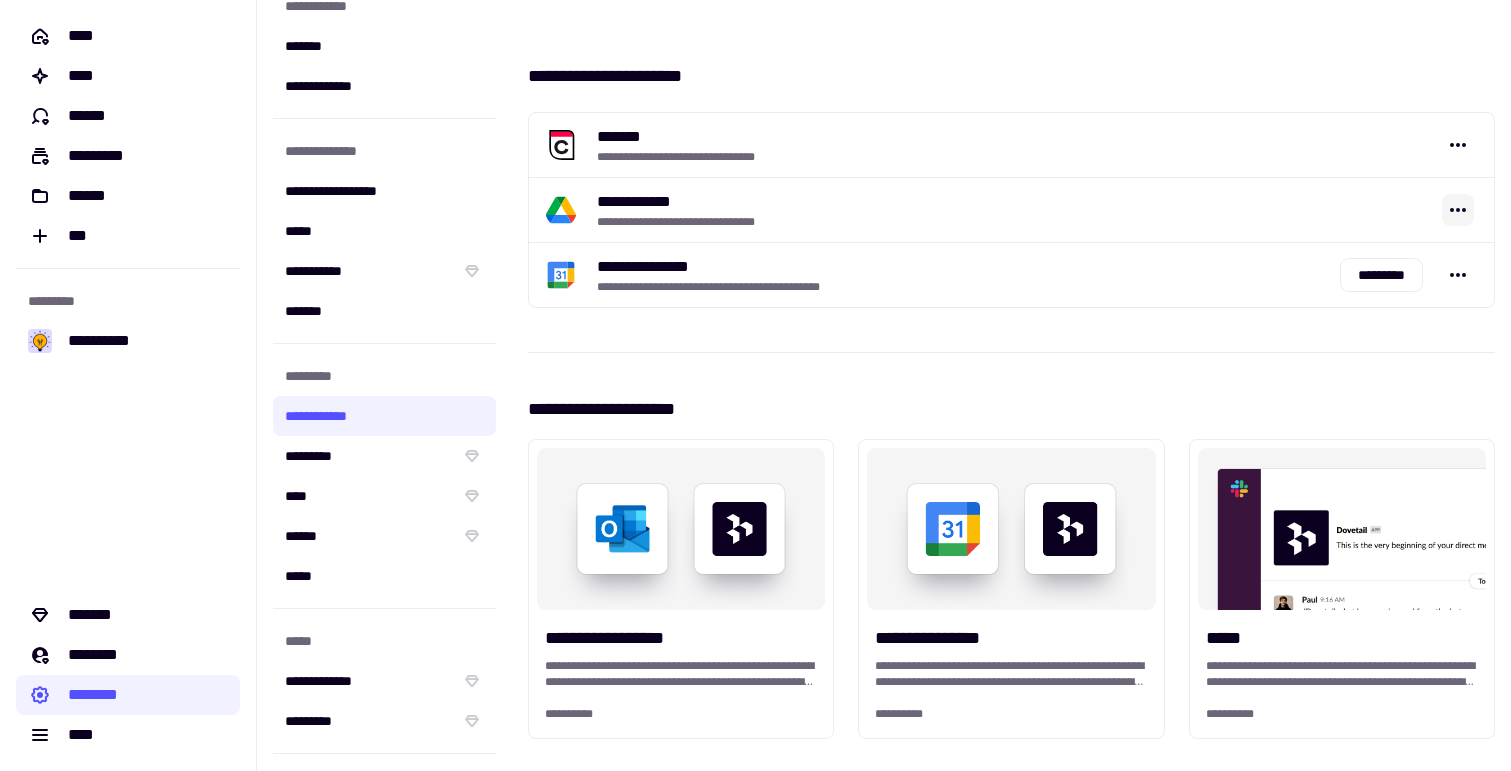 click 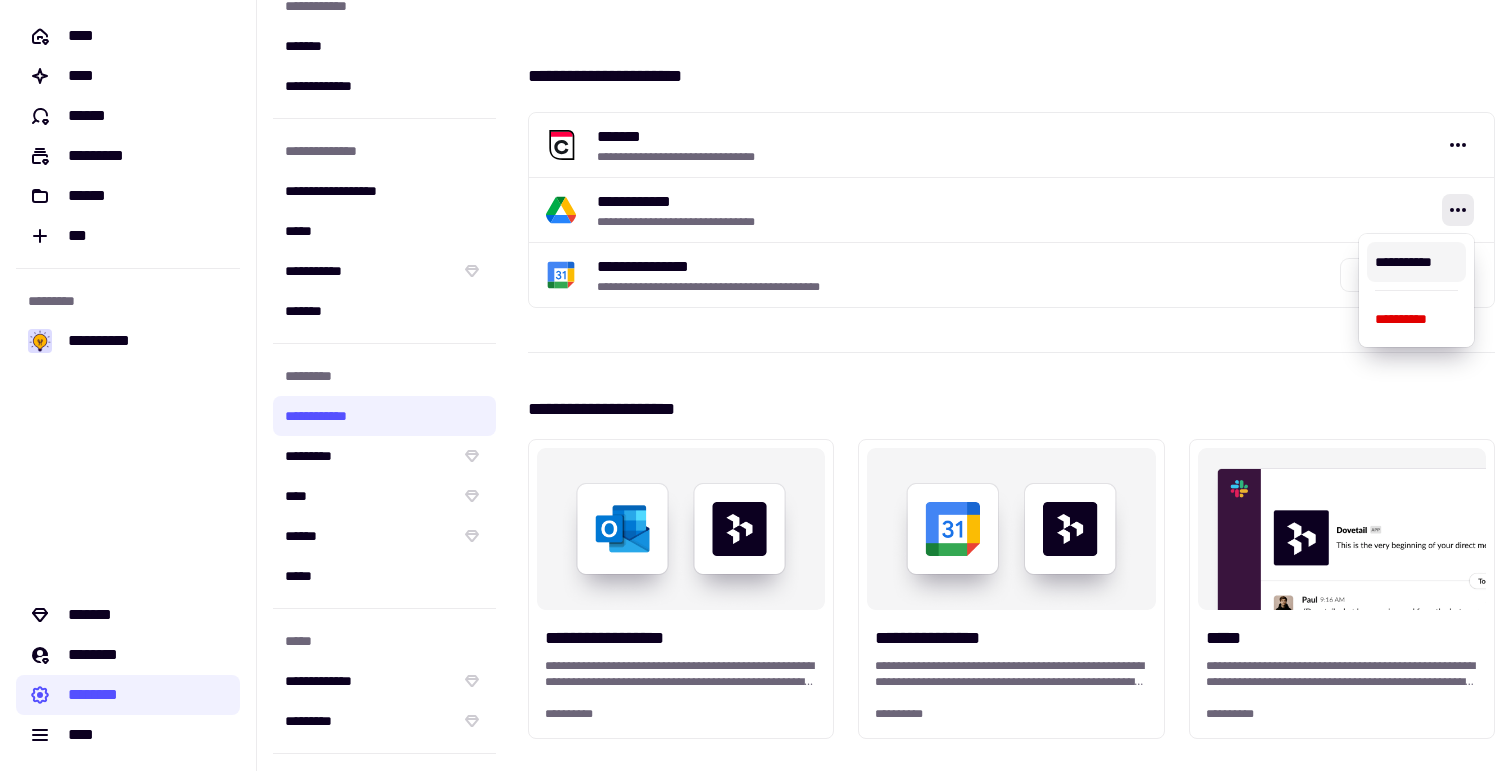 click on "[FIRST] [LAST] [ADDRESS] [CITY] [STATE] [POSTAL_CODE] [COUNTRY] [PHONE] [EMAIL] [SSN] [PASSPORT_NUMBER] [DRIVER_LICENSE_NUMBER] [CREDIT_CARD_NUMBER] [BIRTH_DATE] [AGE] [COORDINATES] [POSTAL_CODE] [ADDRESS] [CITY] [STATE] [POSTAL_CODE] [COUNTRY] [PHONE] [EMAIL] [SSN] [PASSPORT_NUMBER] [DRIVER_LICENSE_NUMBER] [CREDIT_CARD_NUMBER] [BIRTH_DATE] [AGE] [COORDINATES]" at bounding box center [1011, 1167] 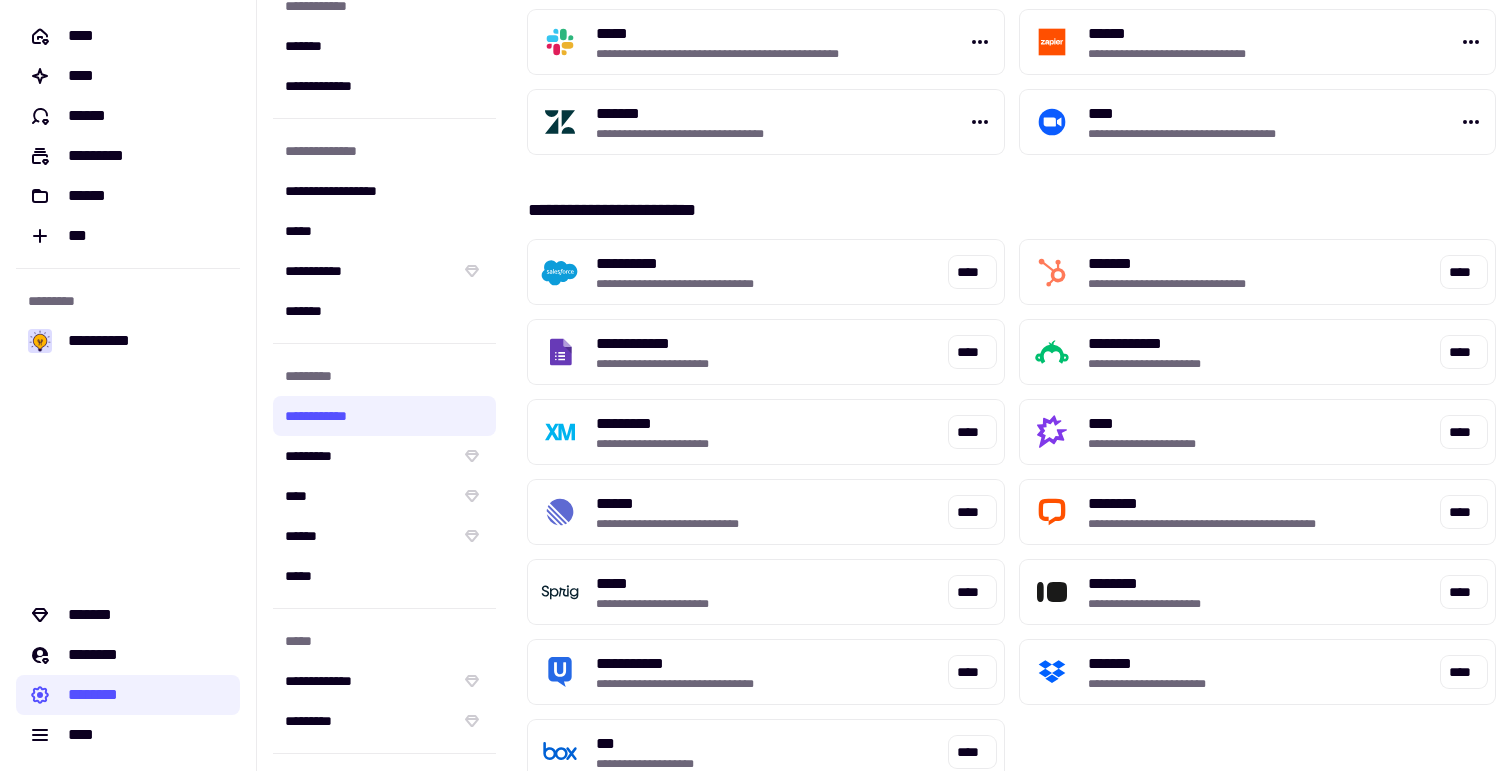 scroll, scrollTop: 1457, scrollLeft: 0, axis: vertical 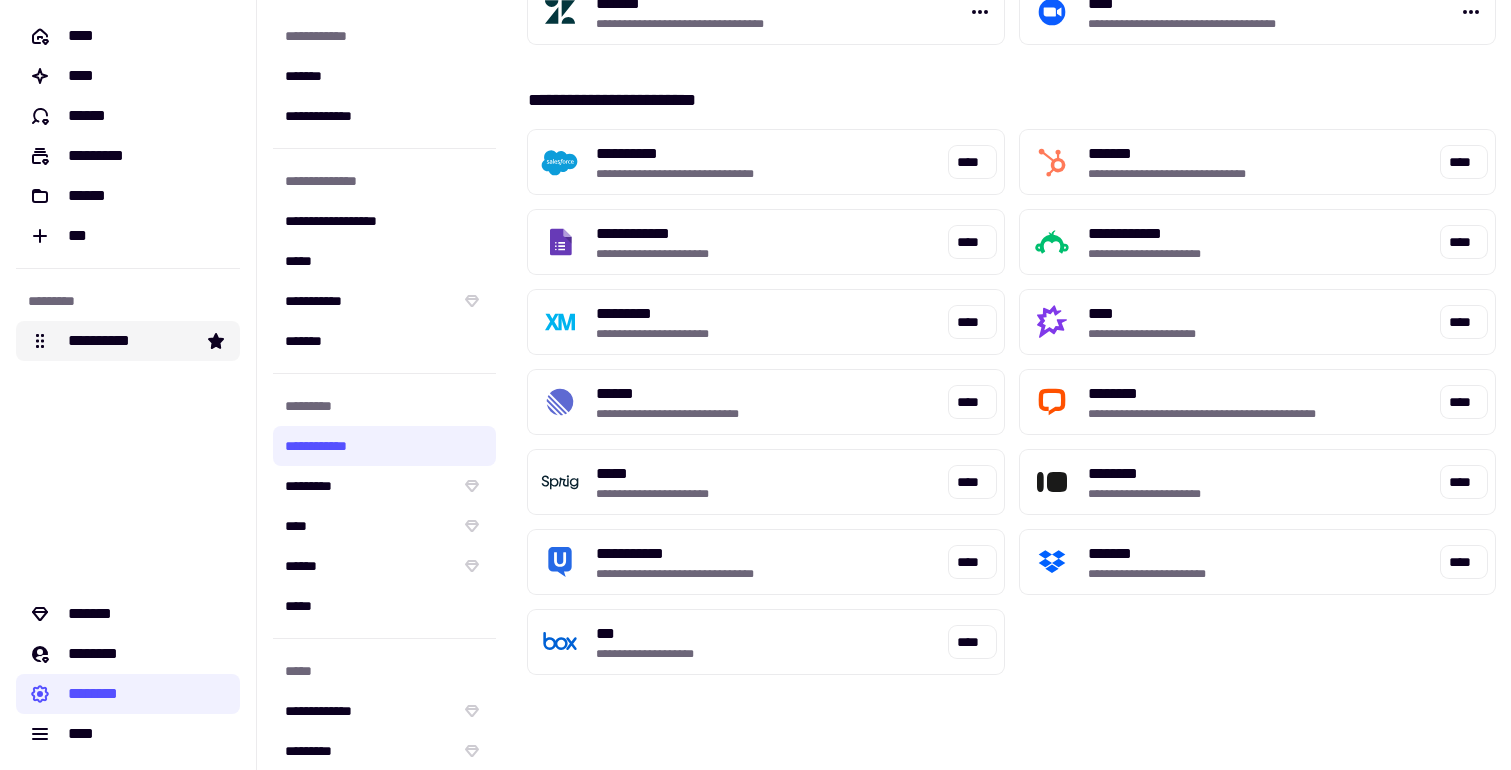 click on "**********" 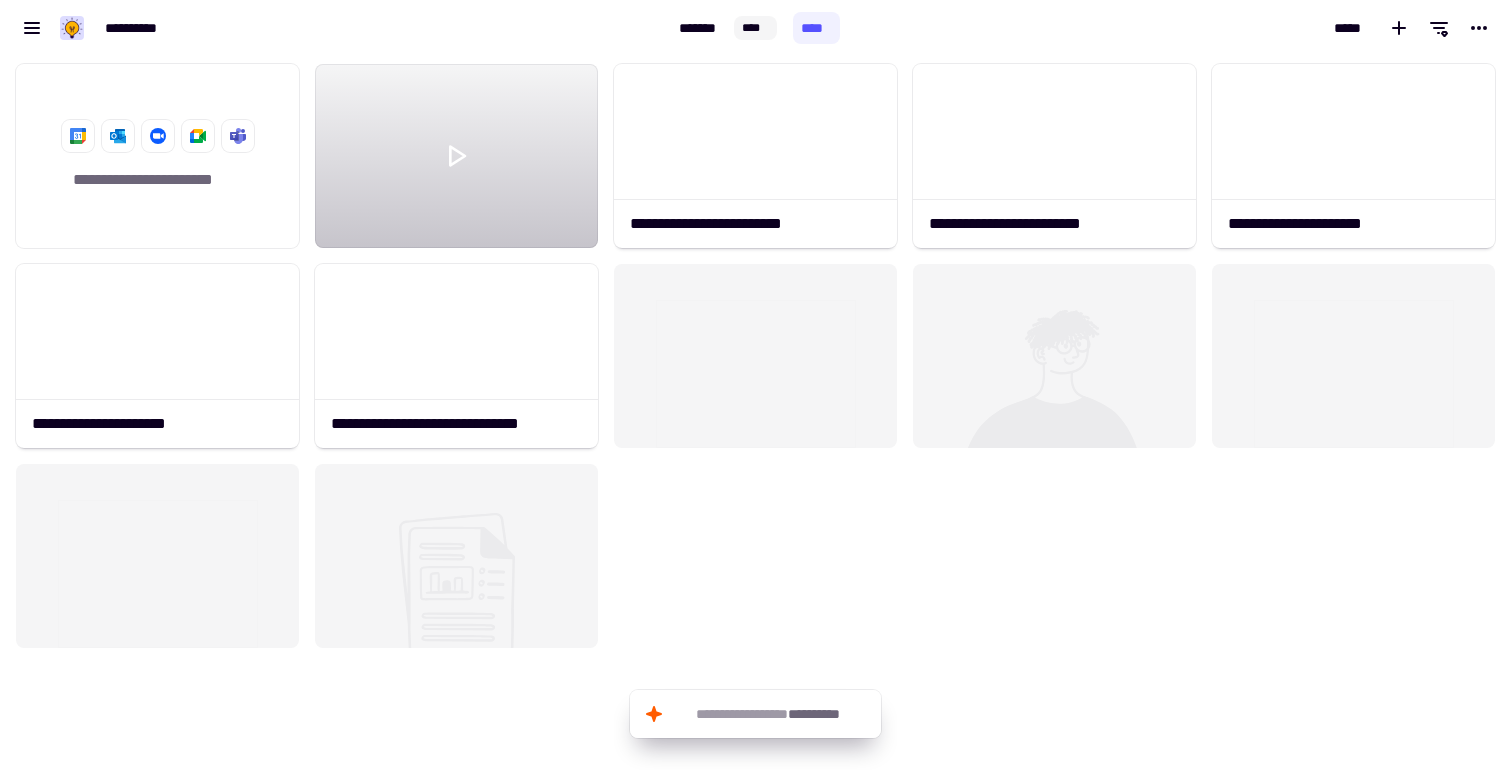 scroll, scrollTop: 1, scrollLeft: 1, axis: both 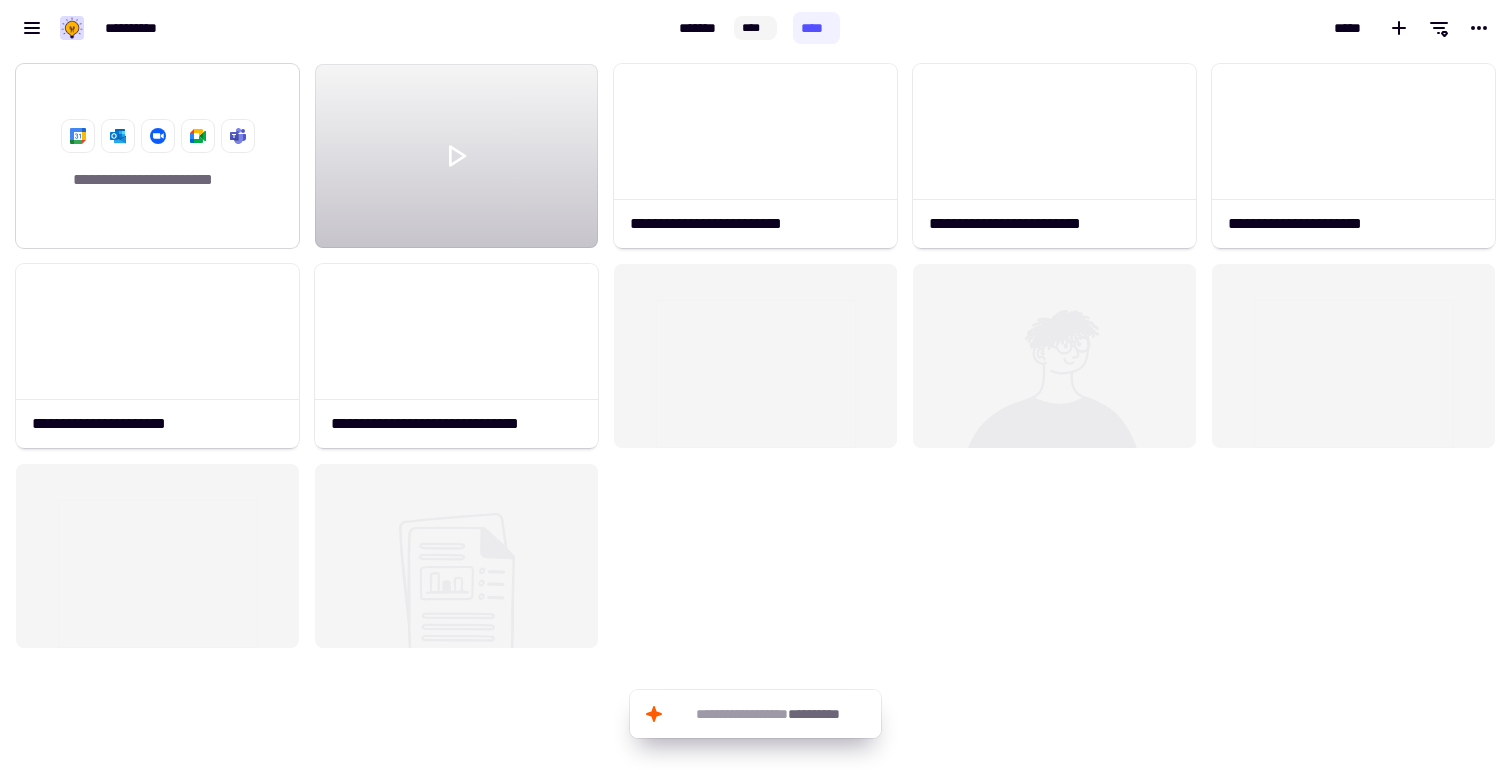 click on "**********" 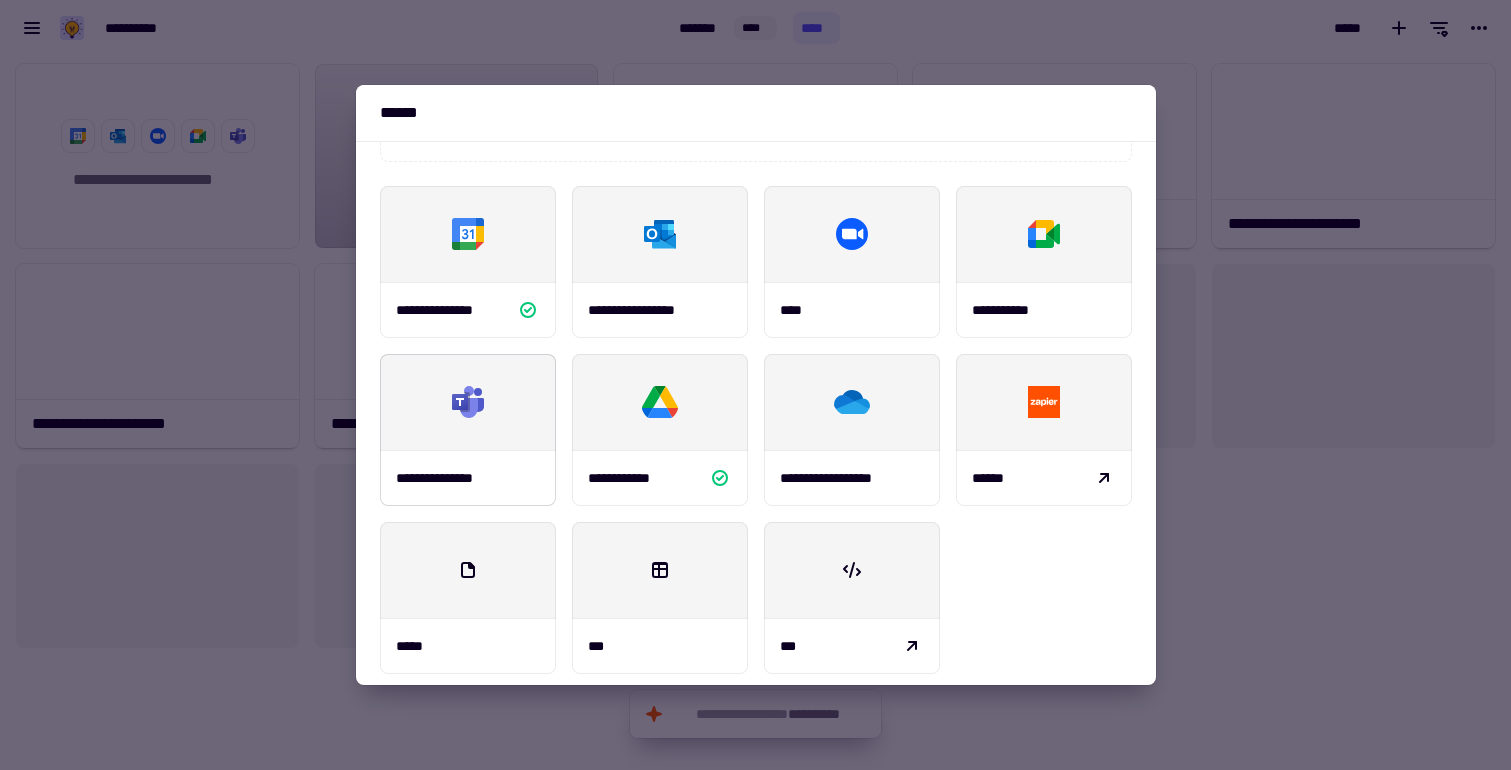 scroll, scrollTop: 234, scrollLeft: 0, axis: vertical 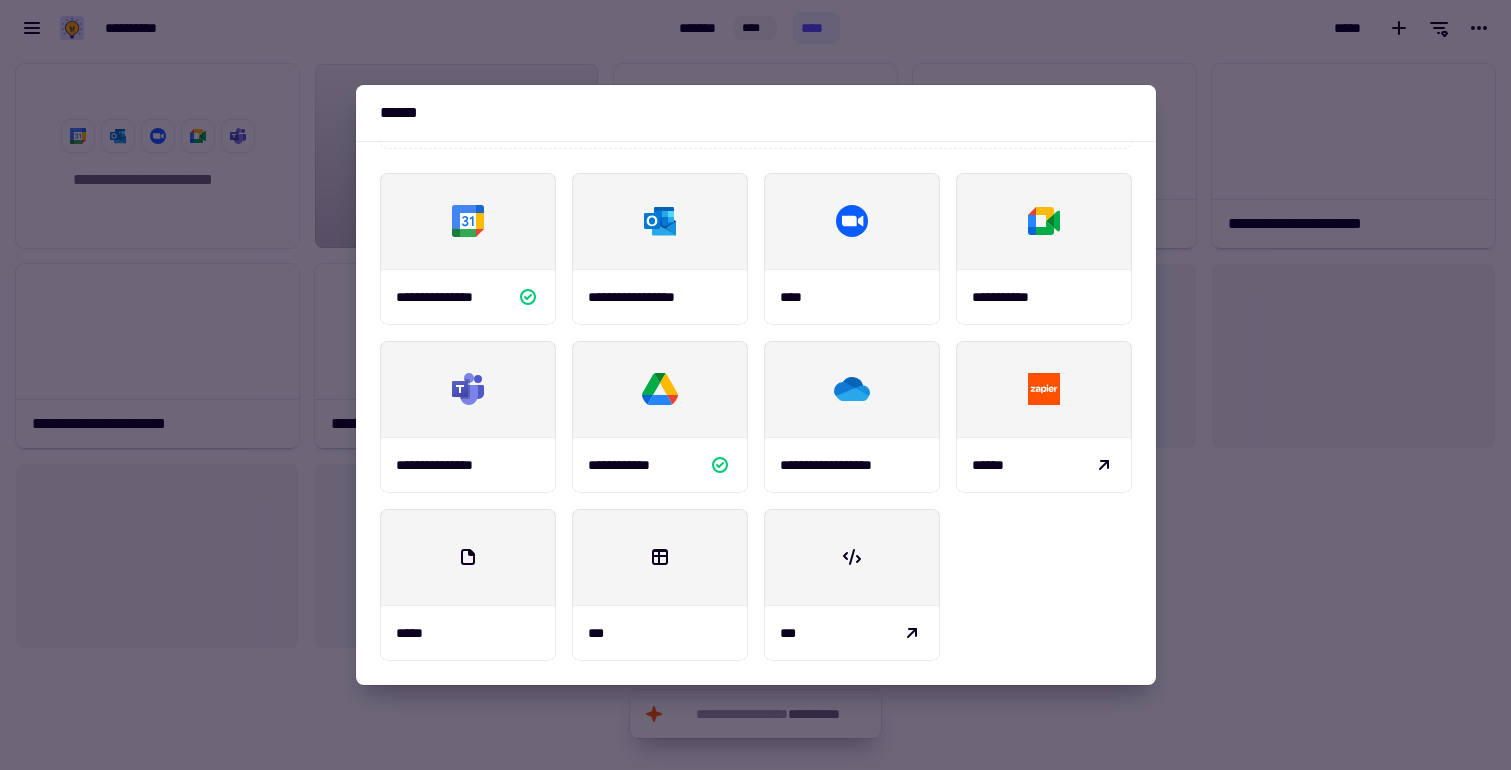 click at bounding box center [755, 385] 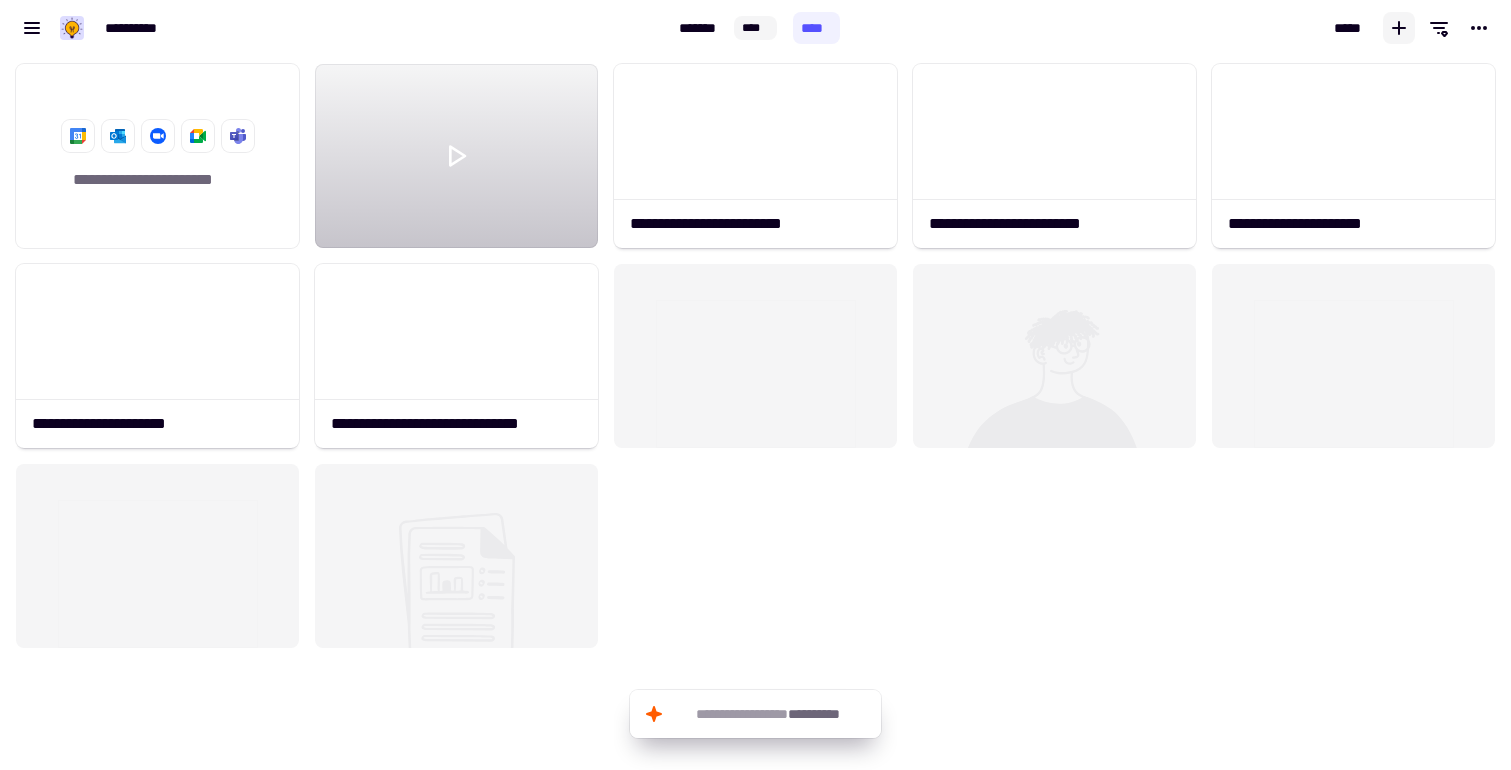 click 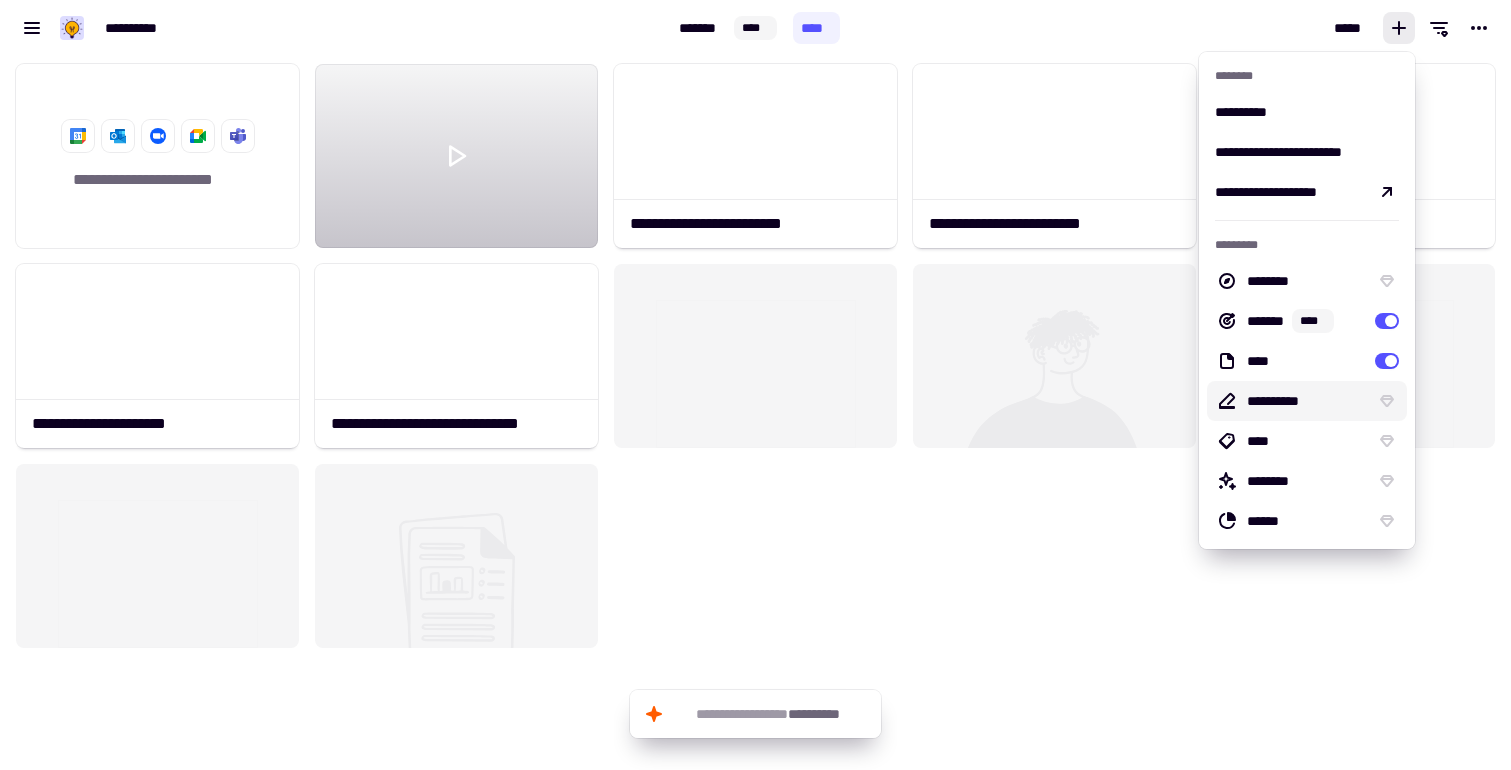 click on "**********" at bounding box center (1307, 401) 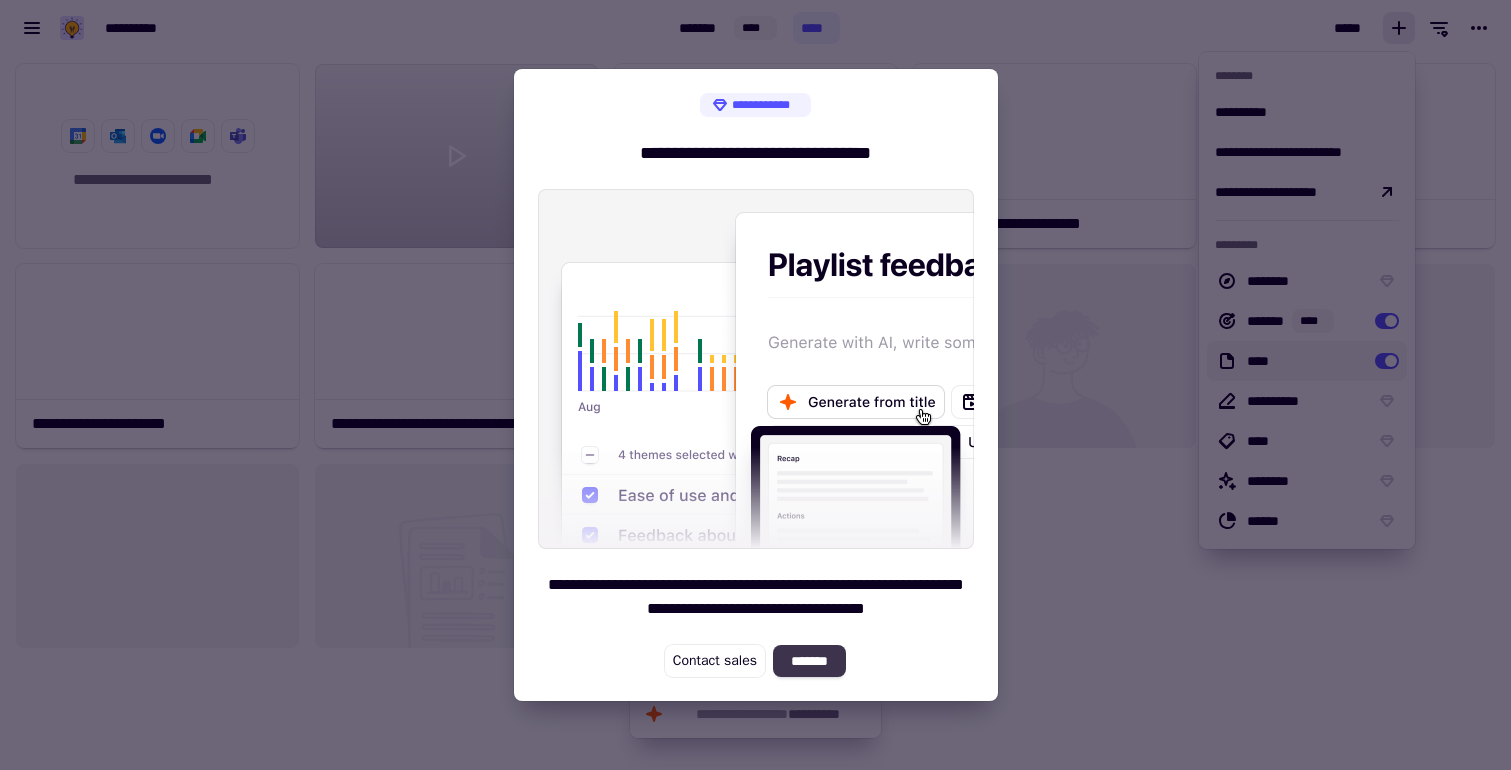 click on "*******" 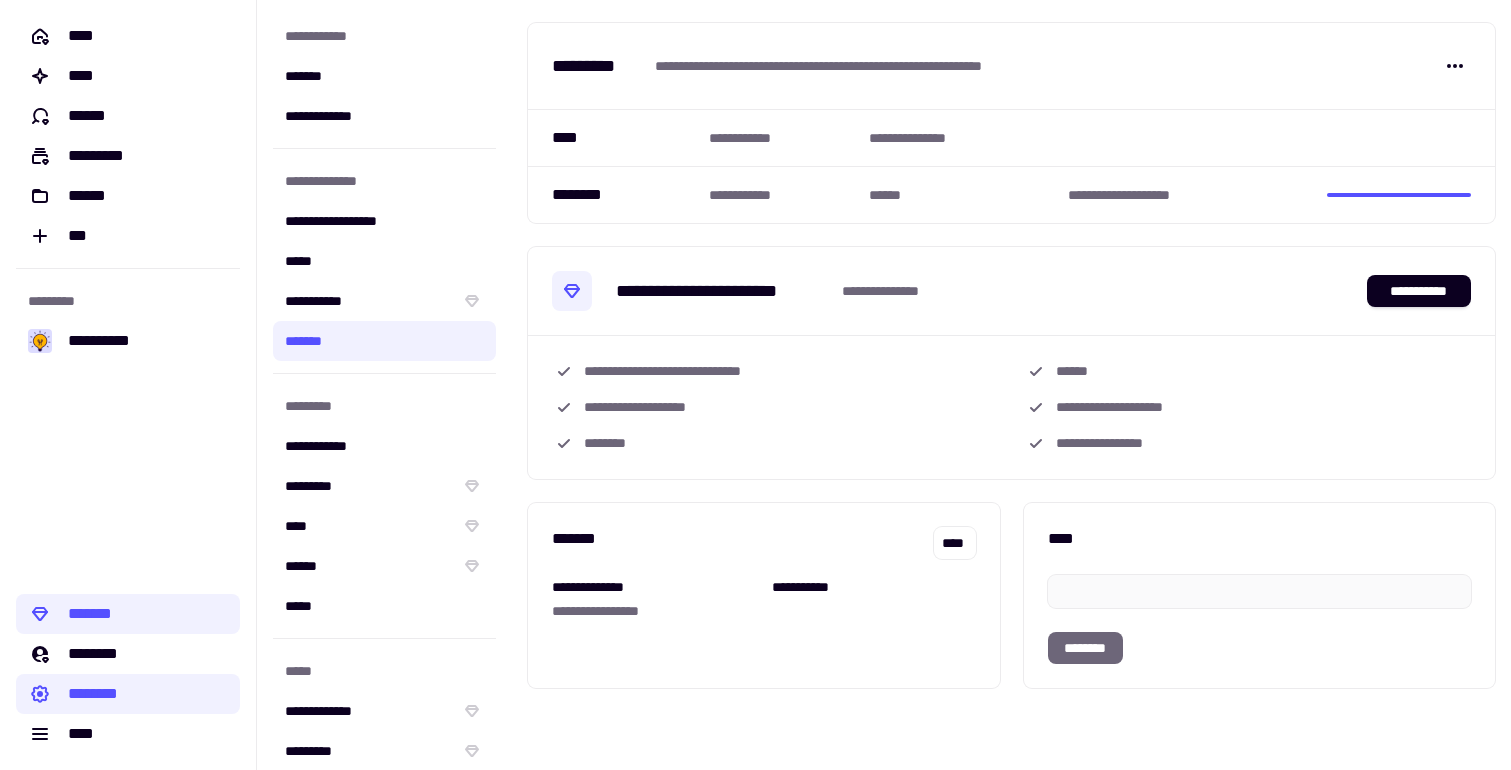 scroll, scrollTop: 46, scrollLeft: 0, axis: vertical 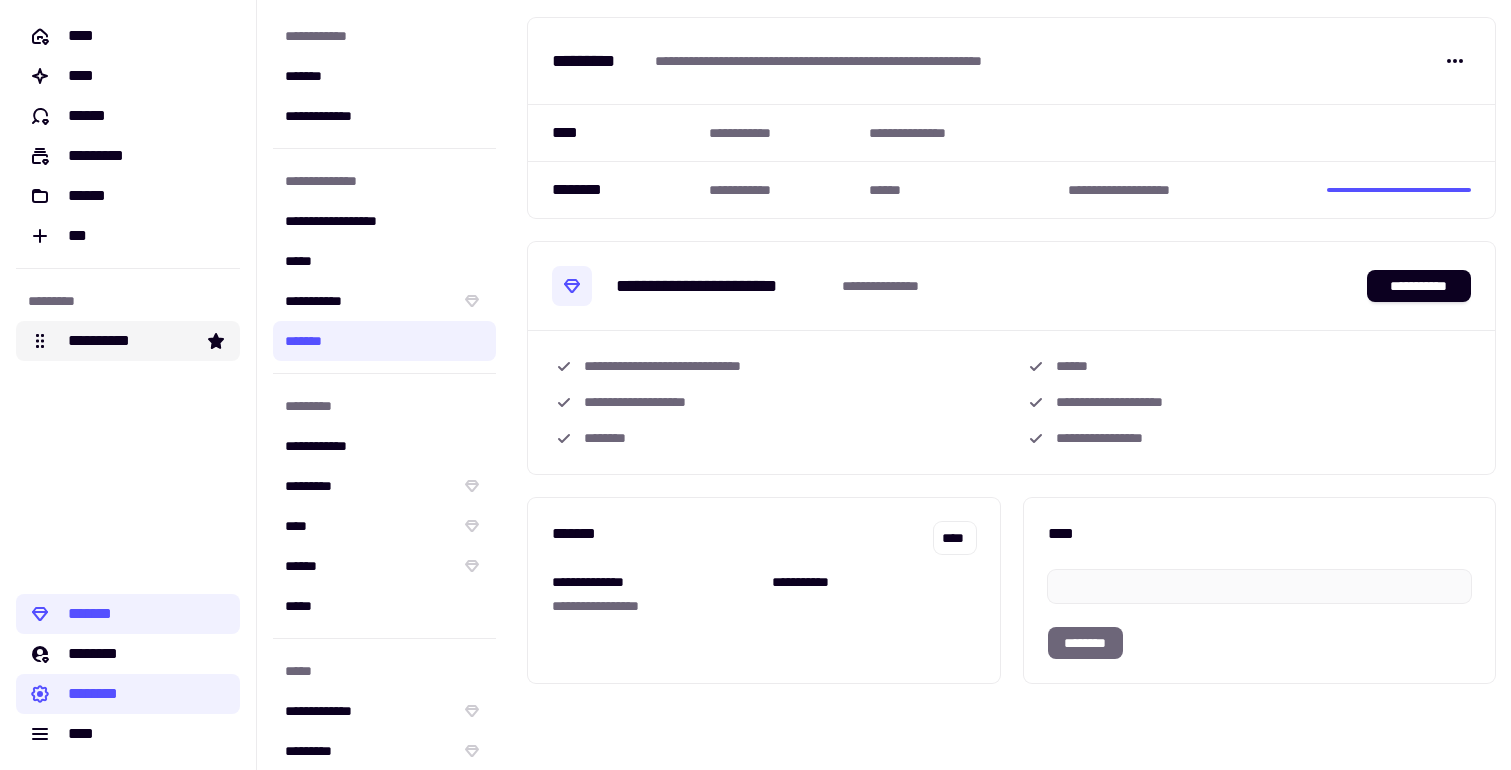 click on "**********" 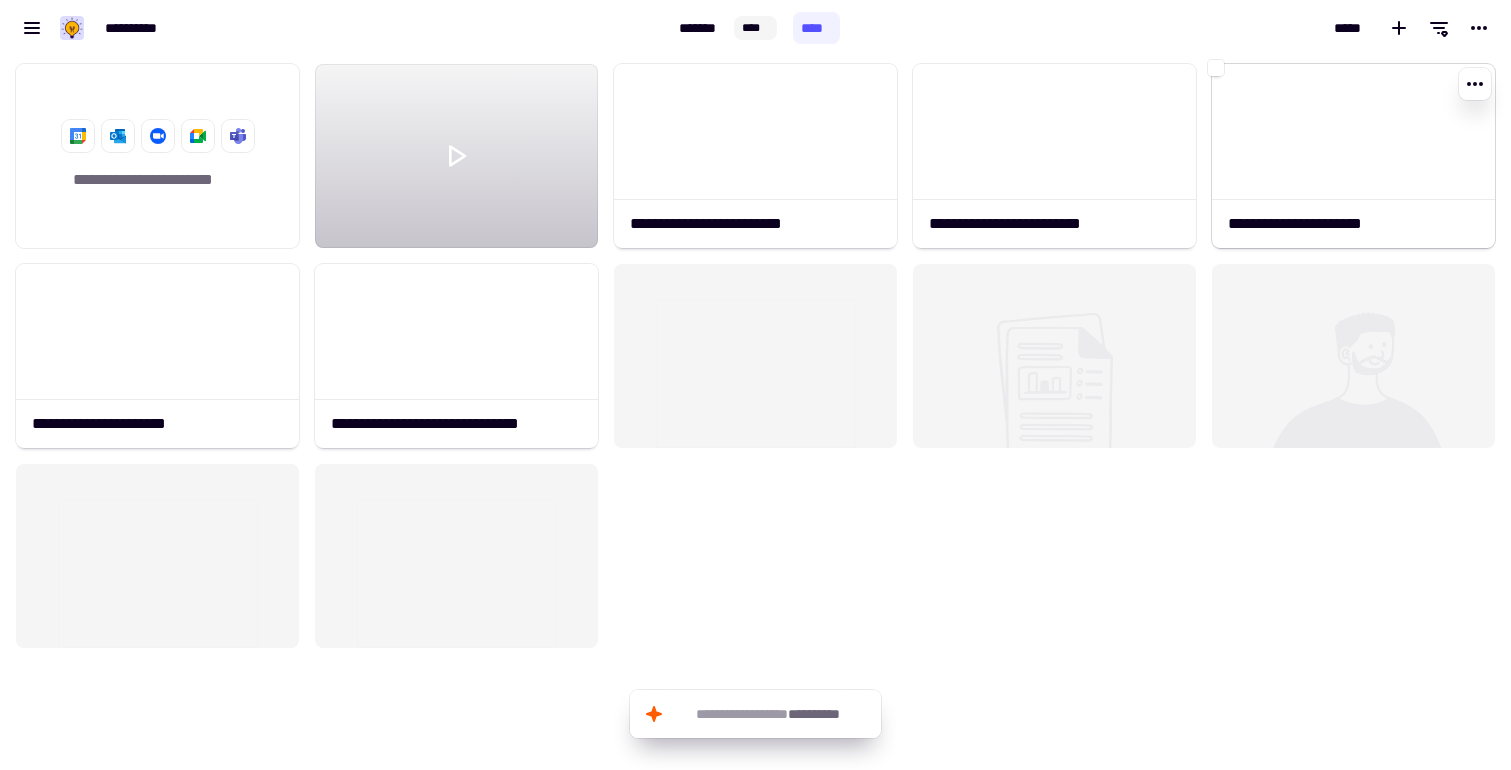 scroll, scrollTop: 1, scrollLeft: 1, axis: both 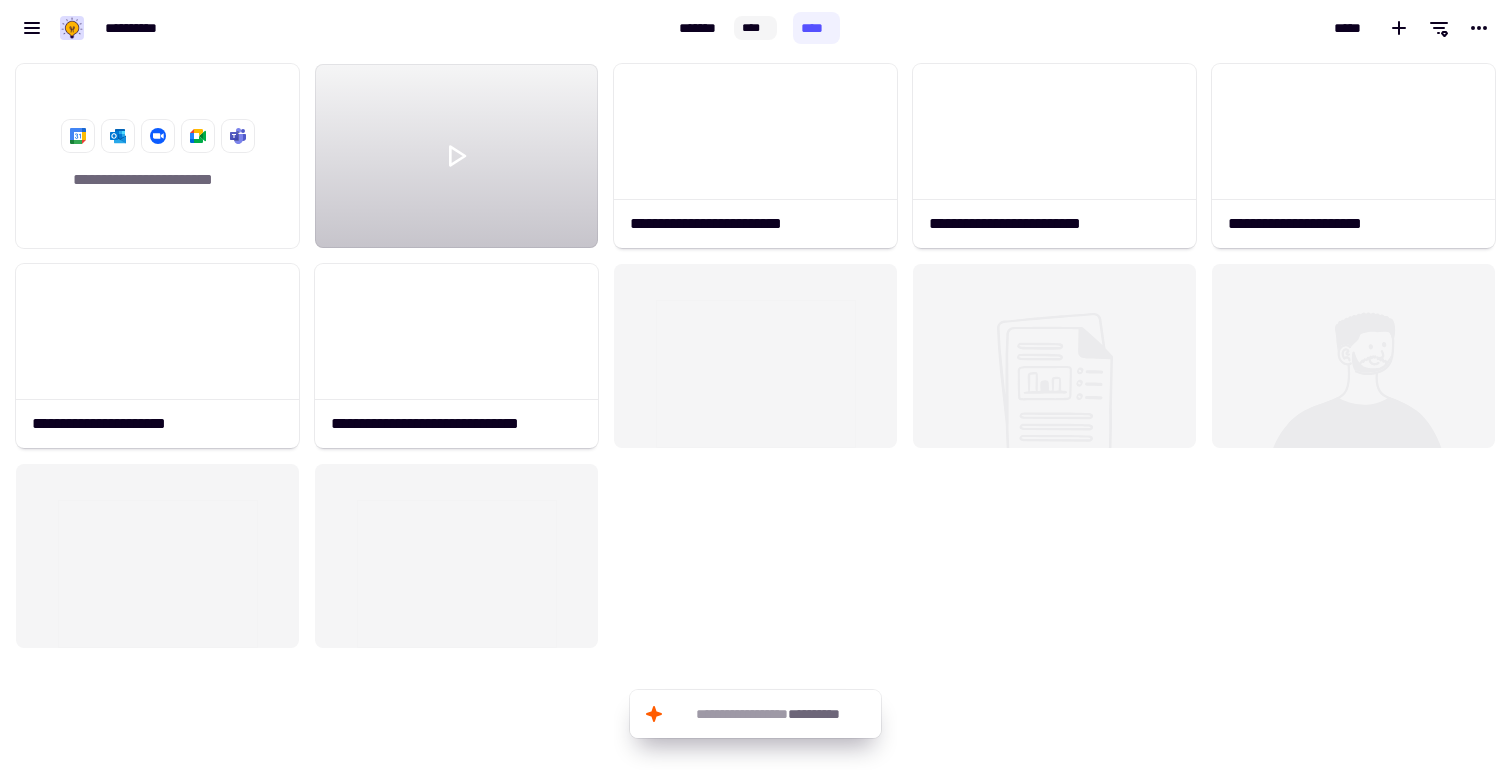 click on "*****" at bounding box center (1175, 28) 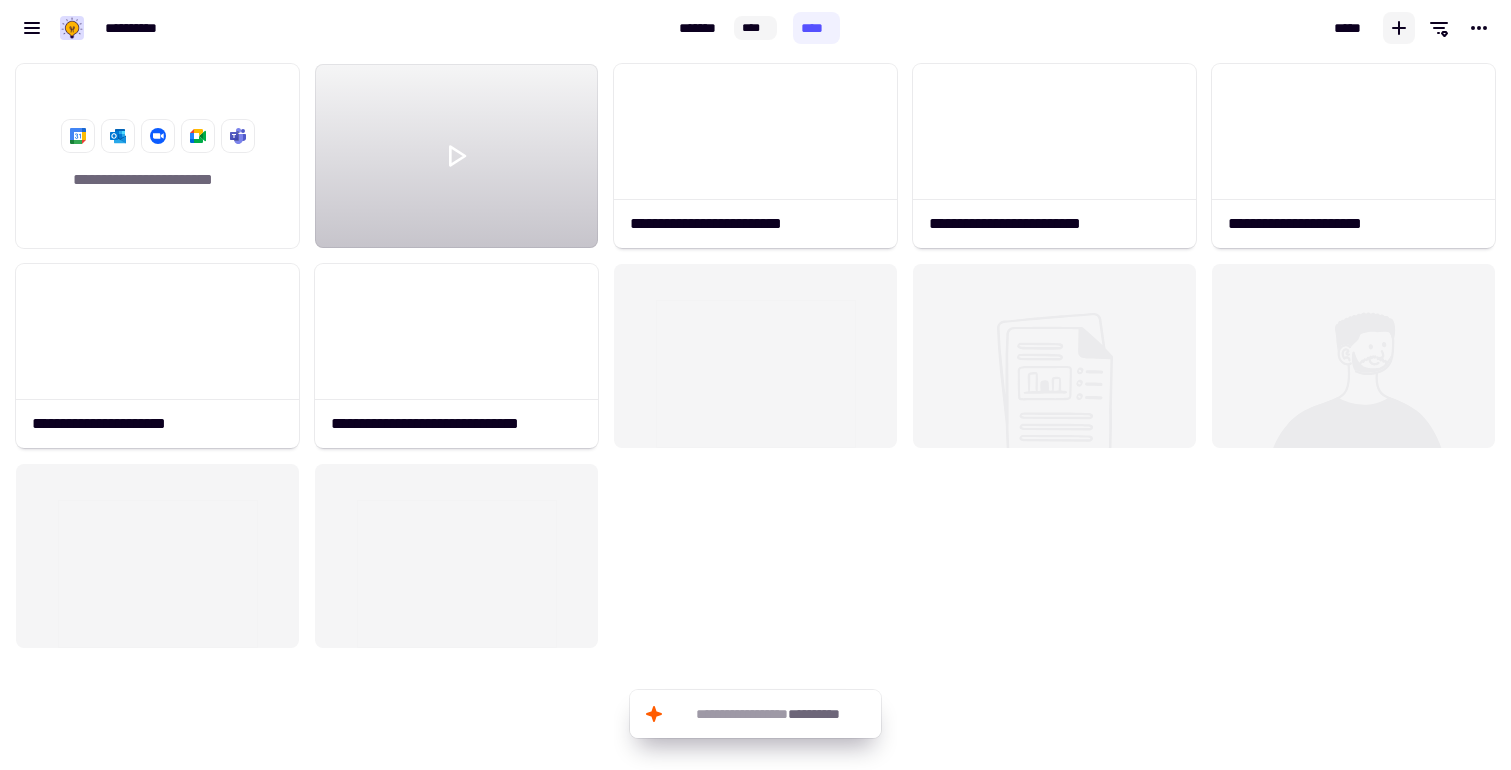 click 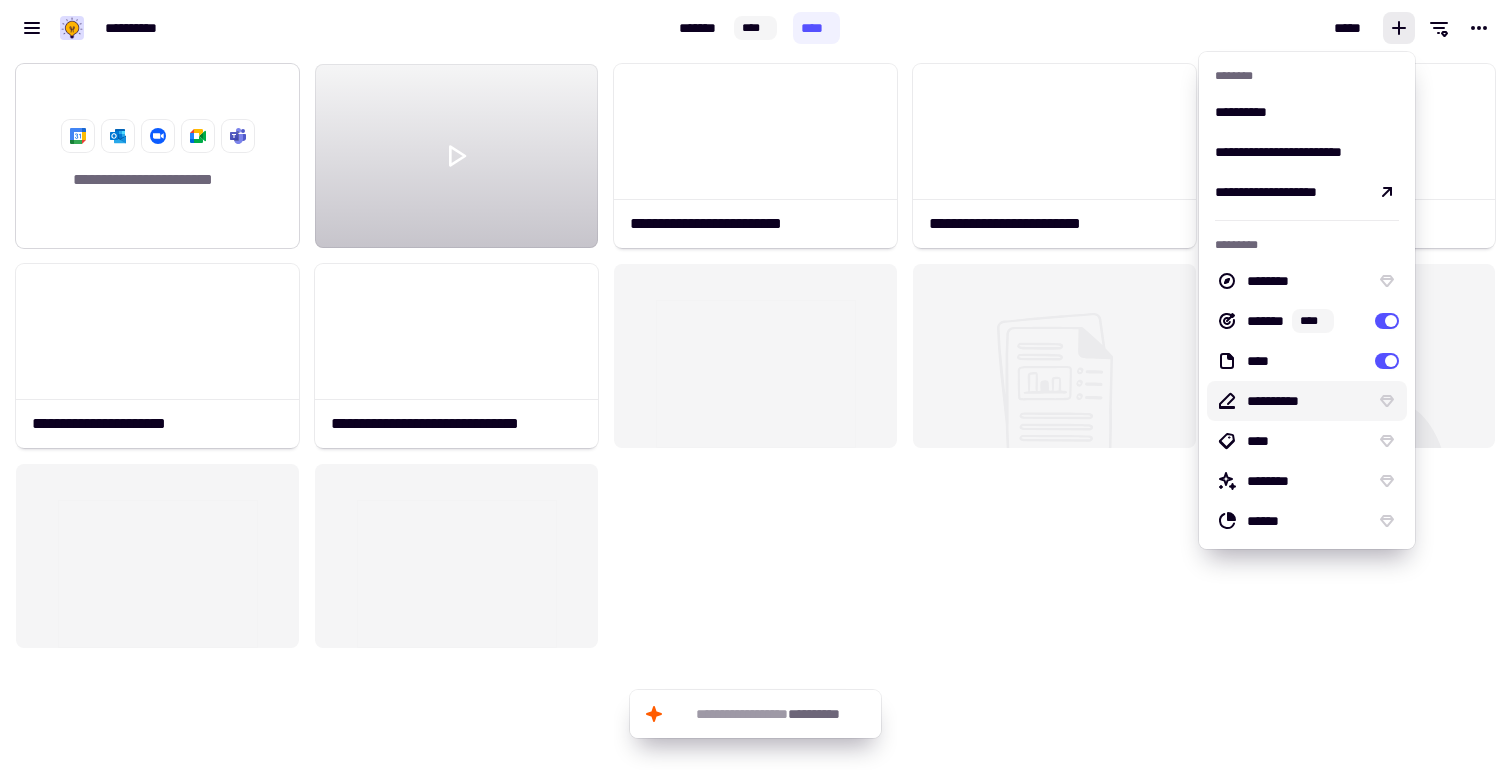 click 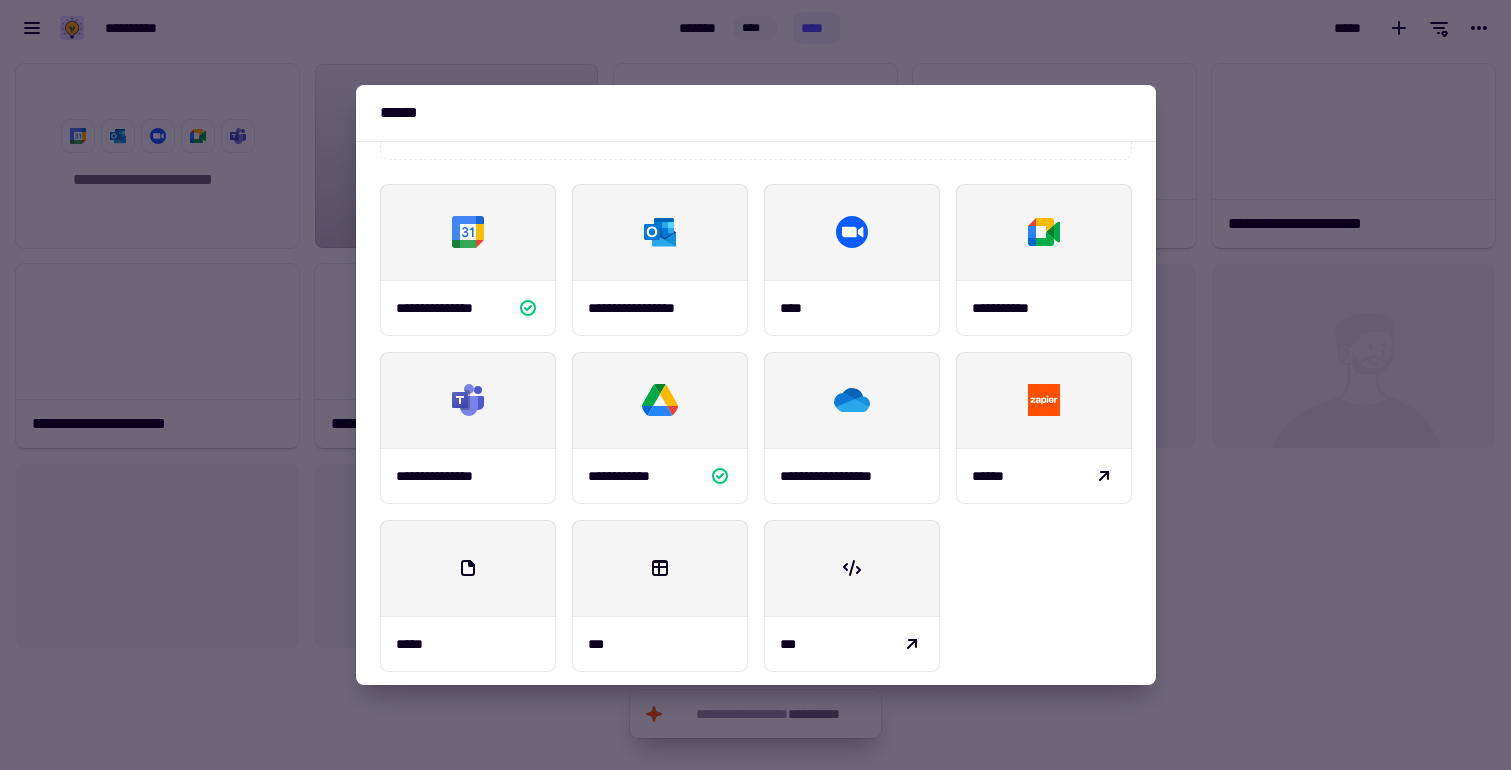 scroll, scrollTop: 234, scrollLeft: 0, axis: vertical 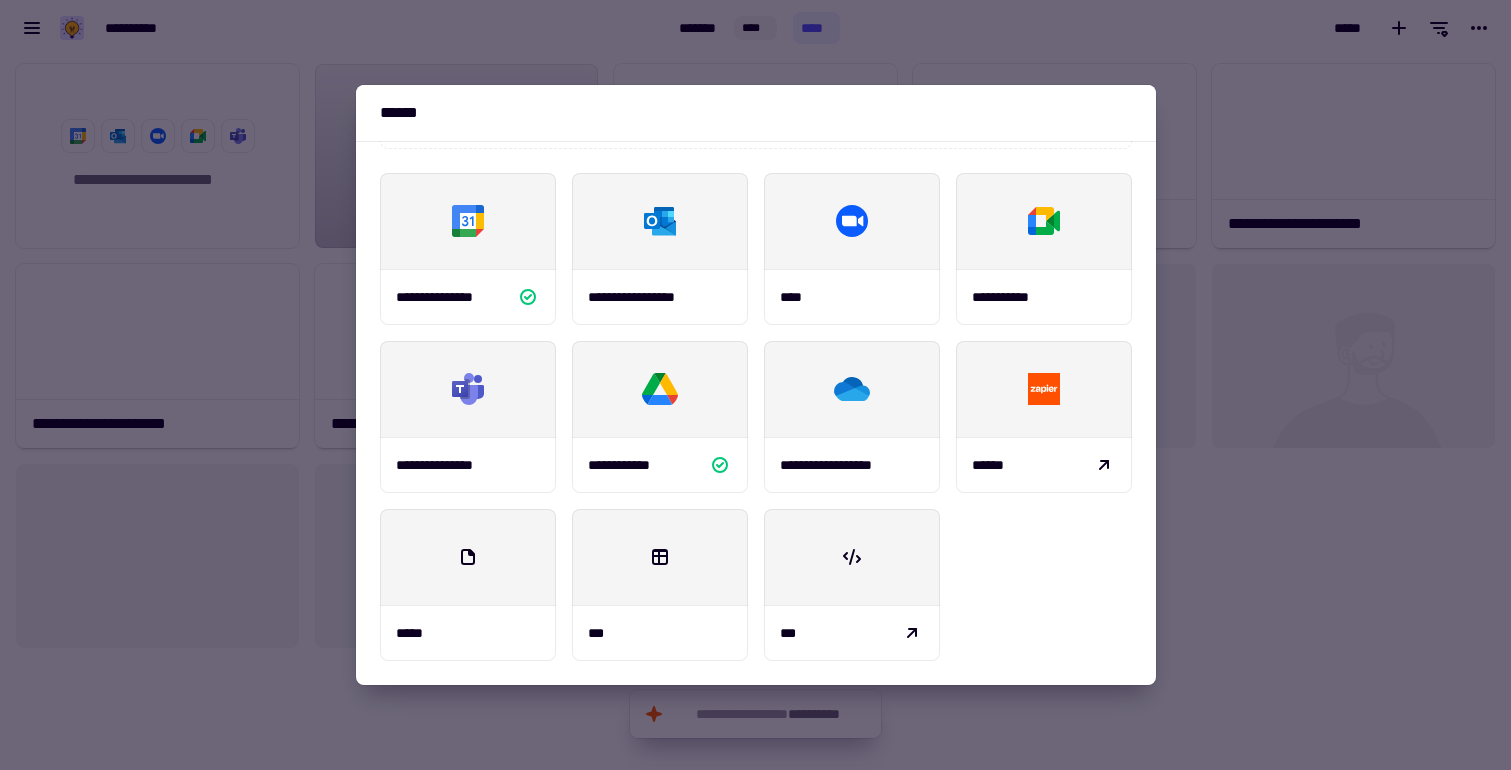 click at bounding box center [755, 385] 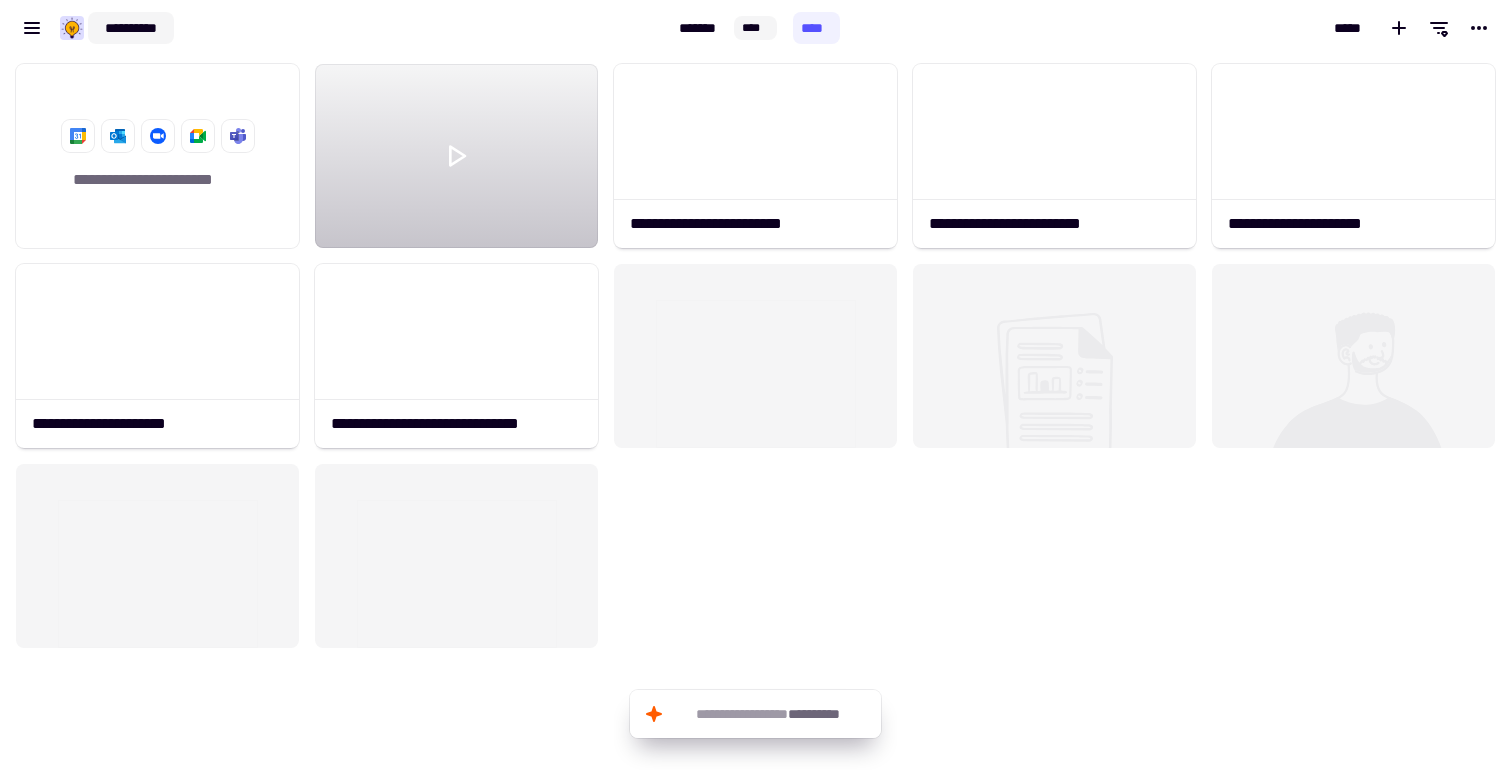 click on "**********" 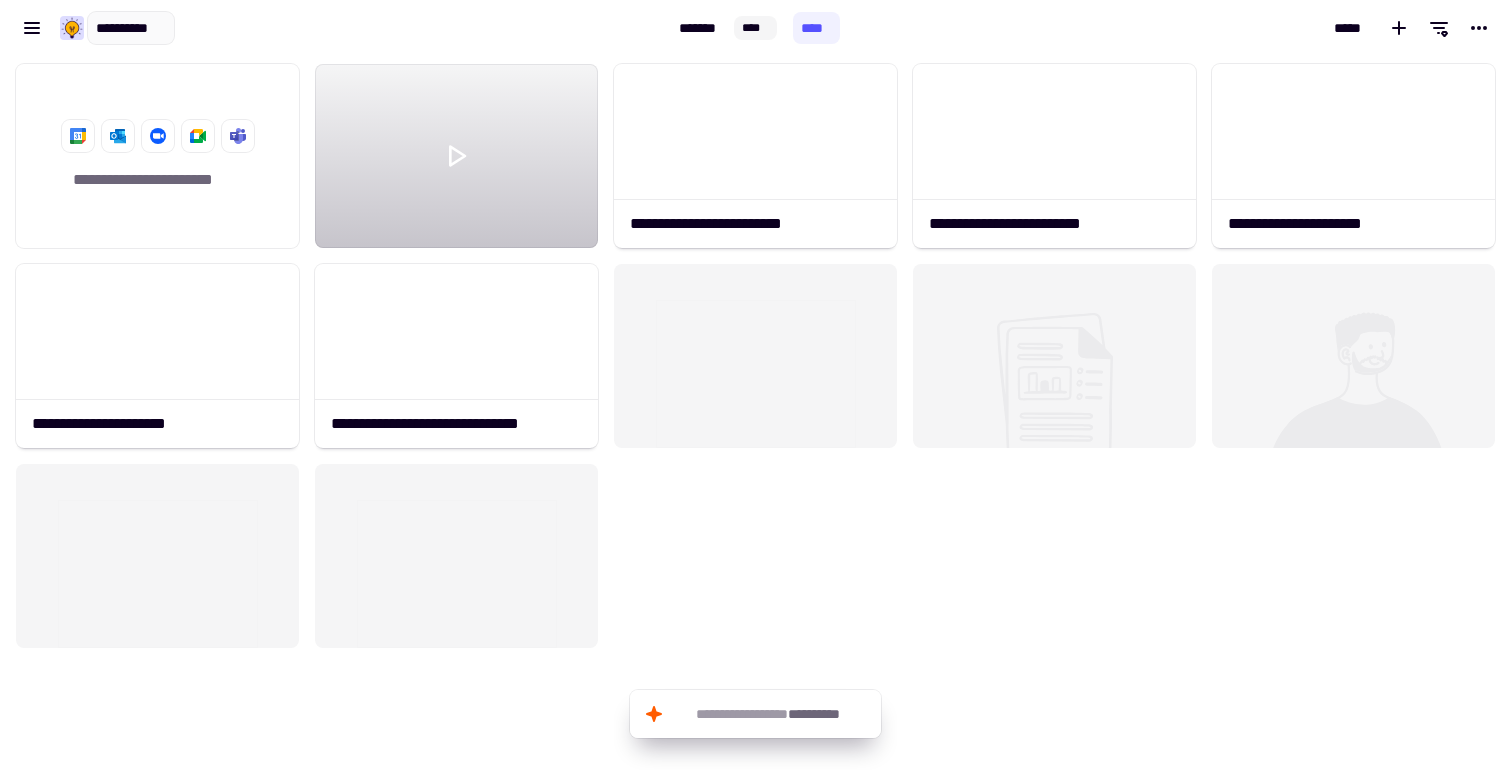 click on "[FIRST] [LAST] [ADDRESS] [CITY] [STATE] [POSTAL_CODE] [COUNTRY] [PHONE] [EMAIL] [SSN] [PASSPORT_NUMBER] [DRIVER_LICENSE_NUMBER] [CREDIT_CARD_NUMBER] [BIRTH_DATE] [AGE] [COORDINATES]" at bounding box center [335, 28] 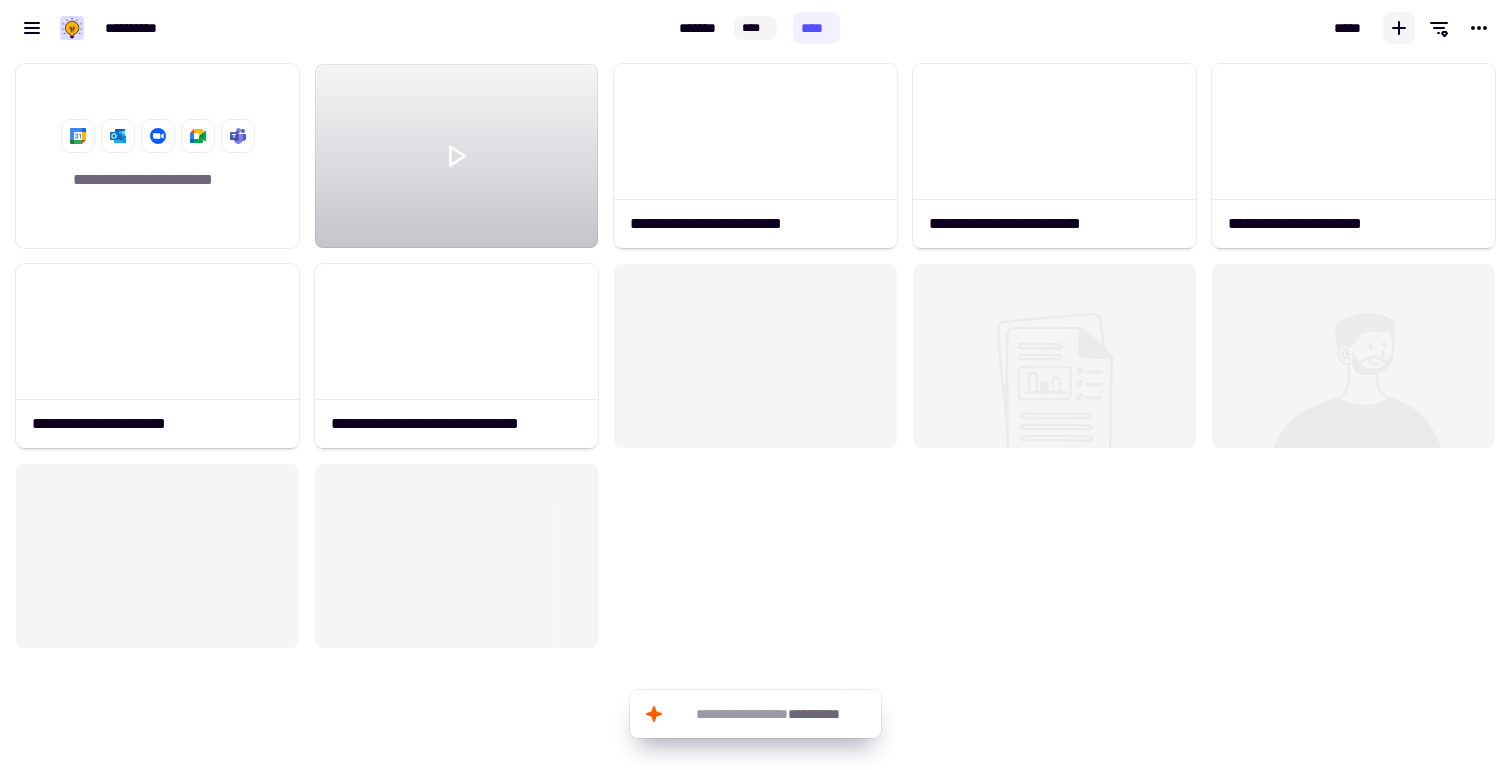 click 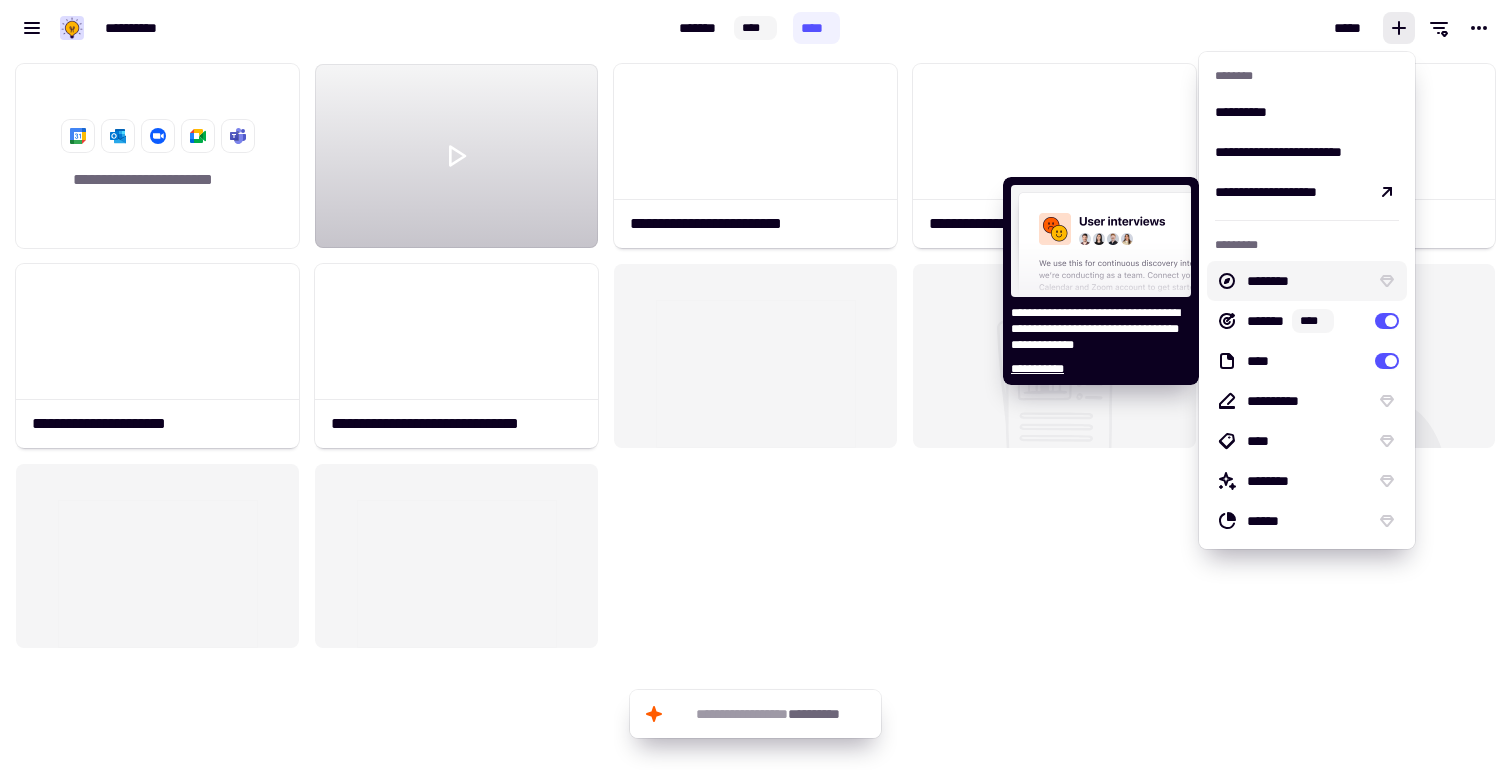 click on "********" at bounding box center [1307, 281] 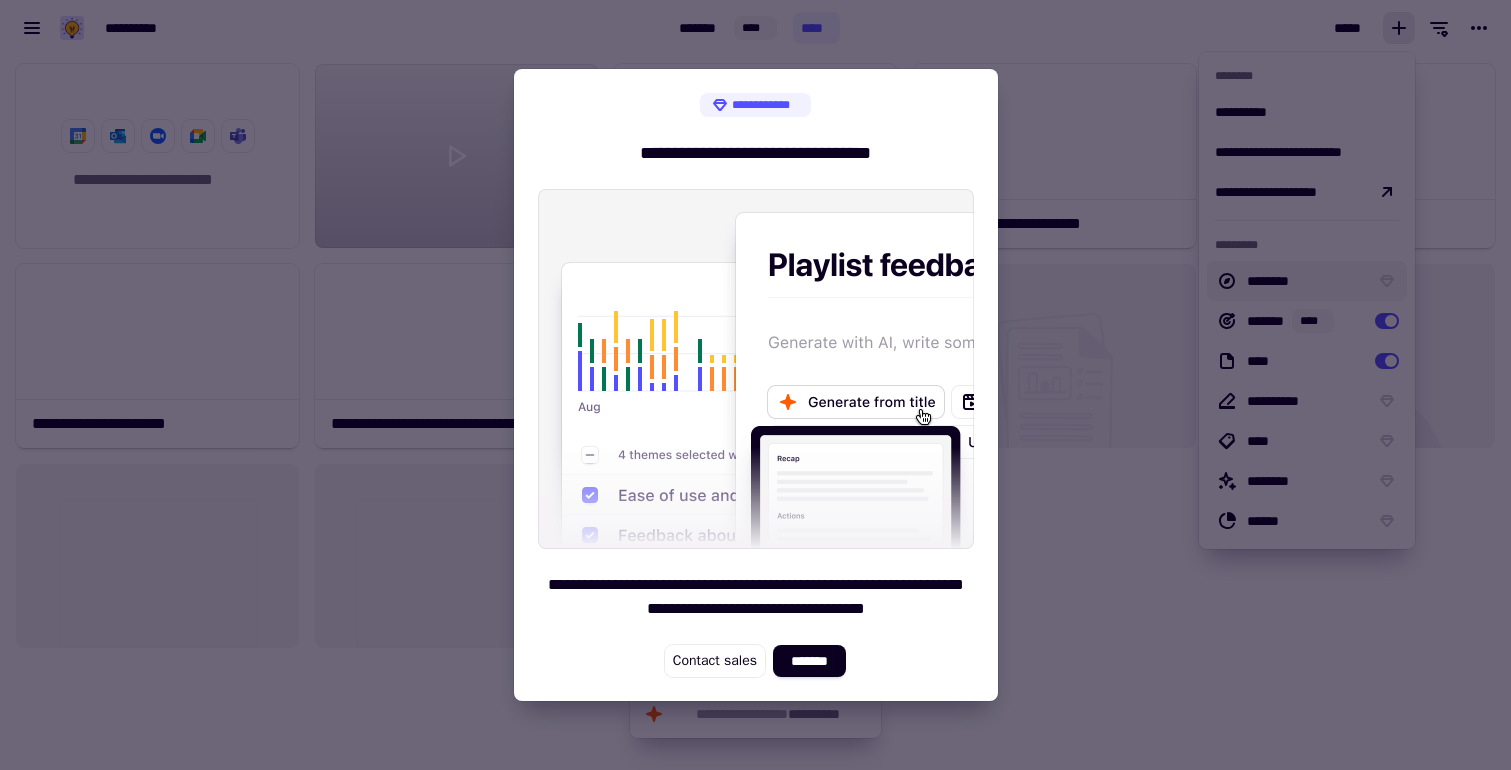 click at bounding box center [755, 385] 